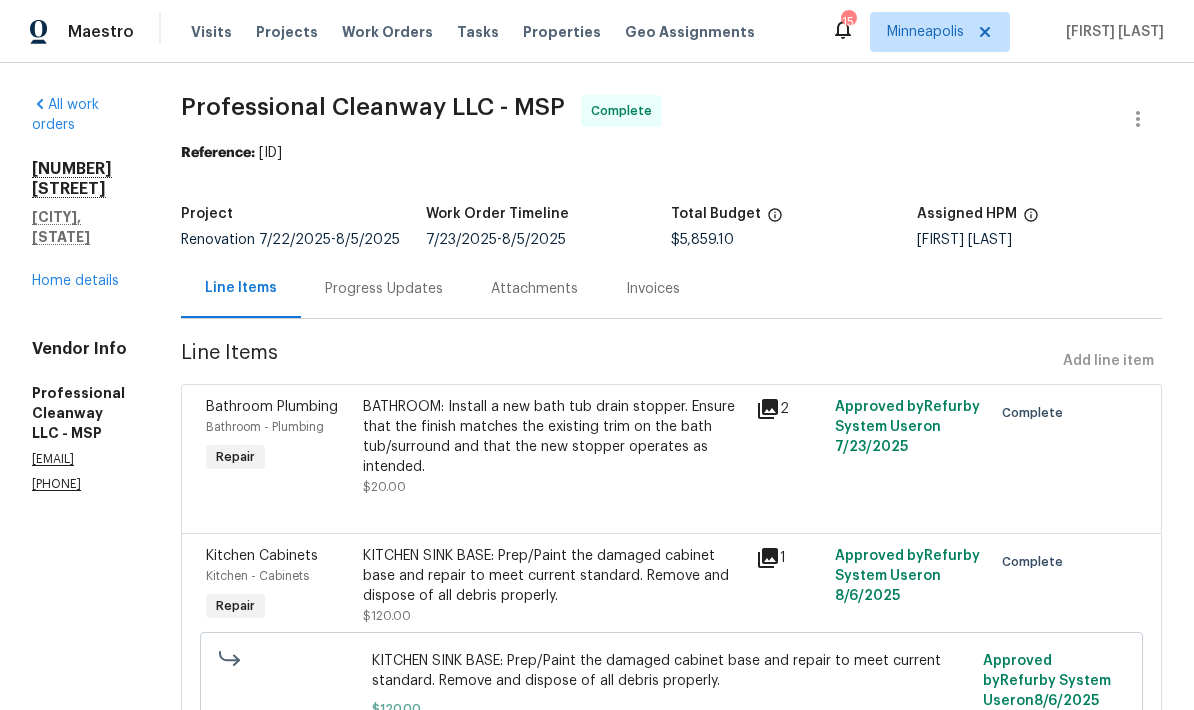 scroll, scrollTop: 80, scrollLeft: 0, axis: vertical 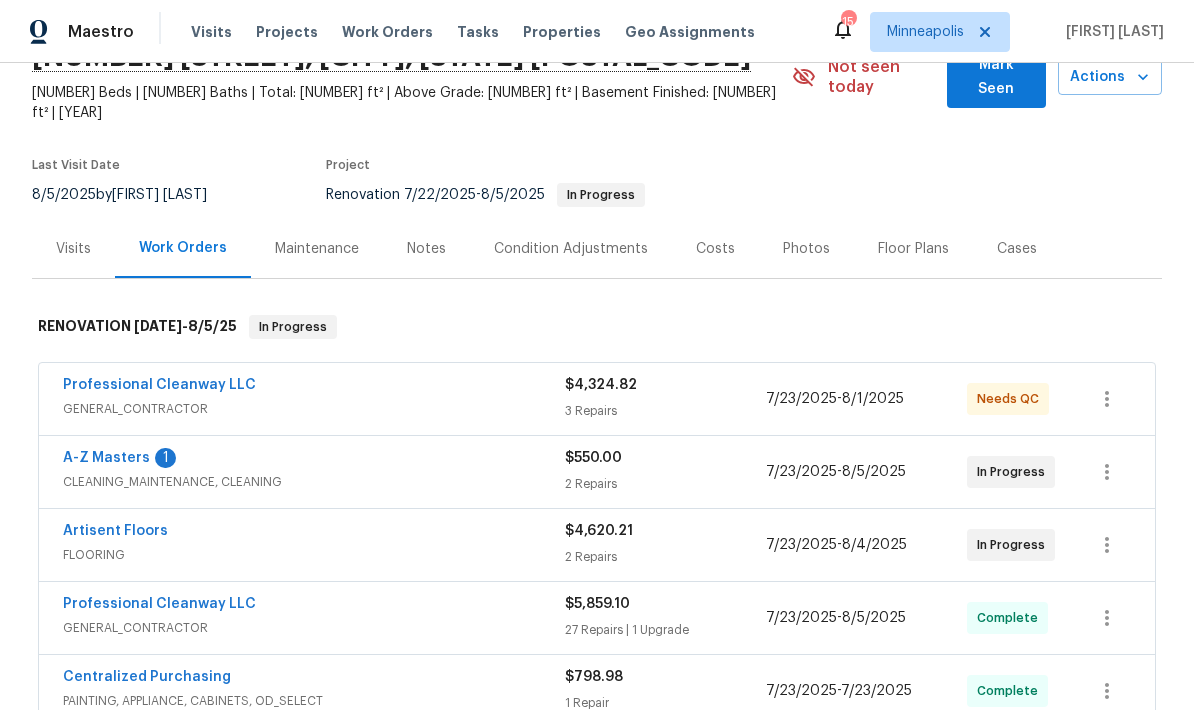 click on "Professional Cleanway LLC" at bounding box center (159, 385) 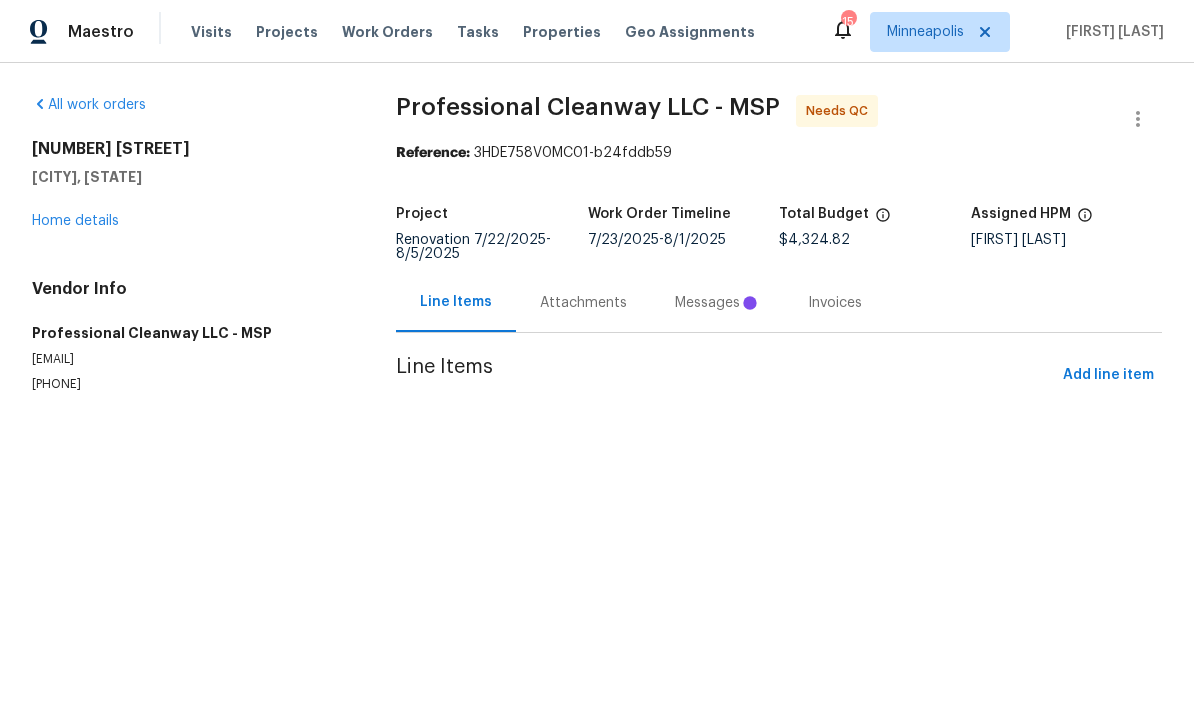 scroll, scrollTop: 0, scrollLeft: 0, axis: both 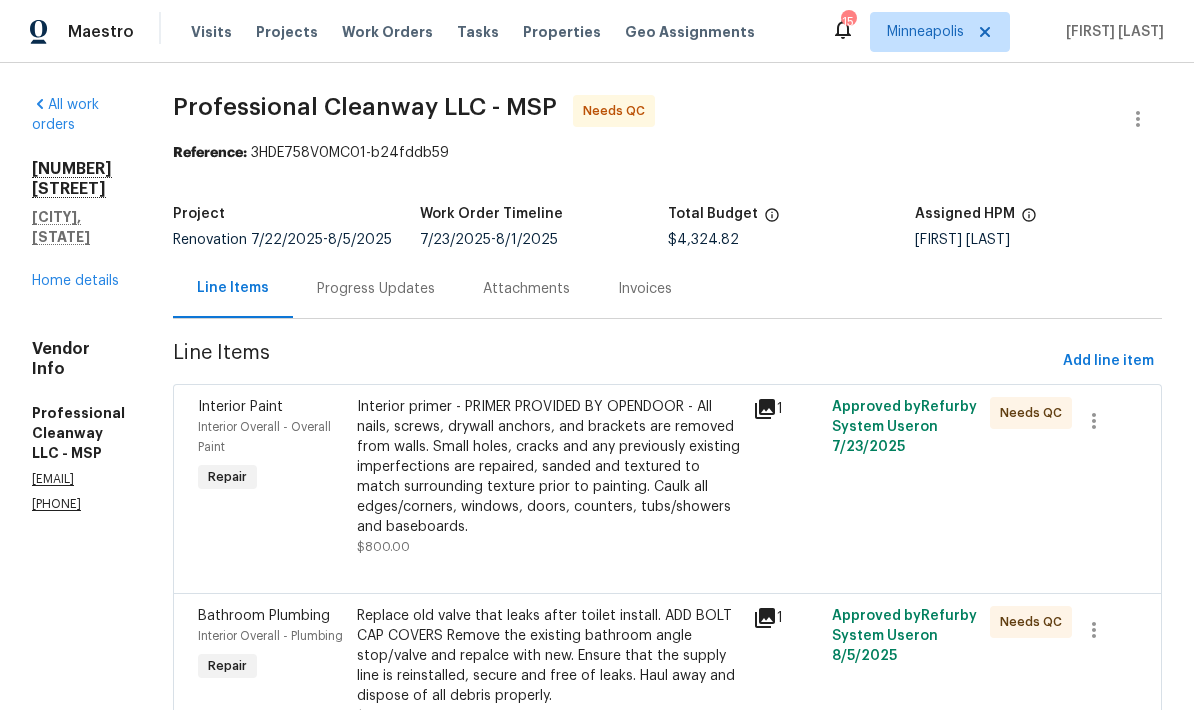 click on "Progress Updates" at bounding box center [376, 289] 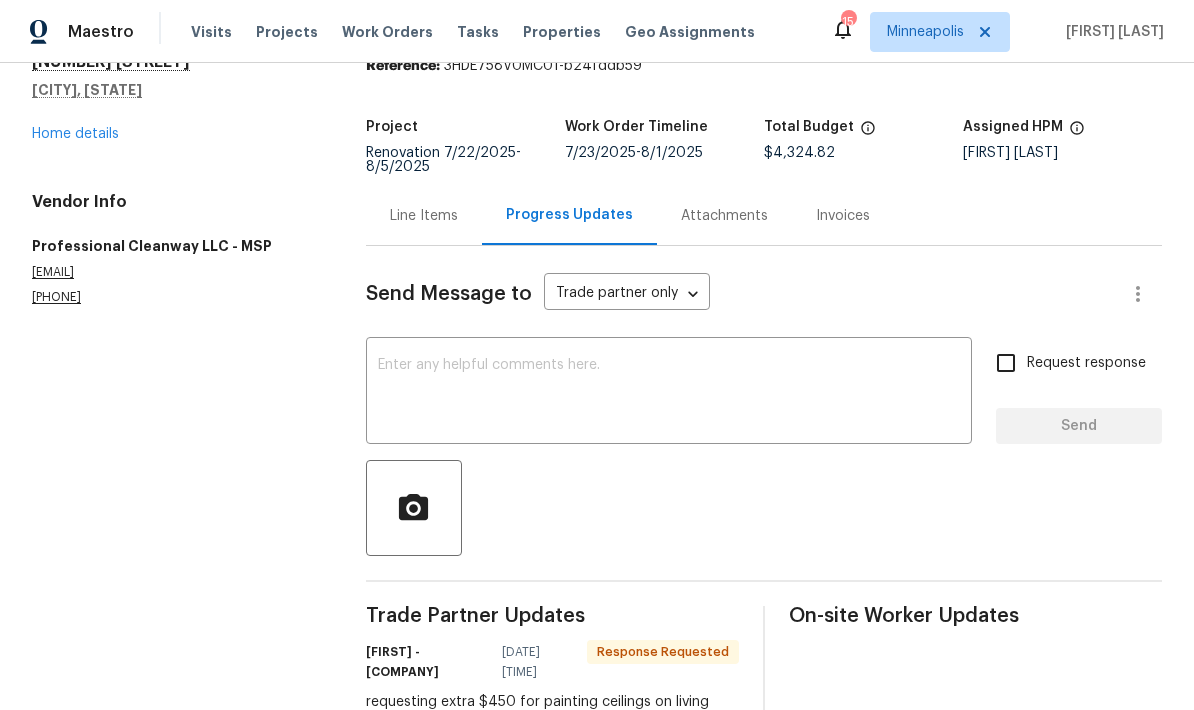 scroll, scrollTop: 86, scrollLeft: 0, axis: vertical 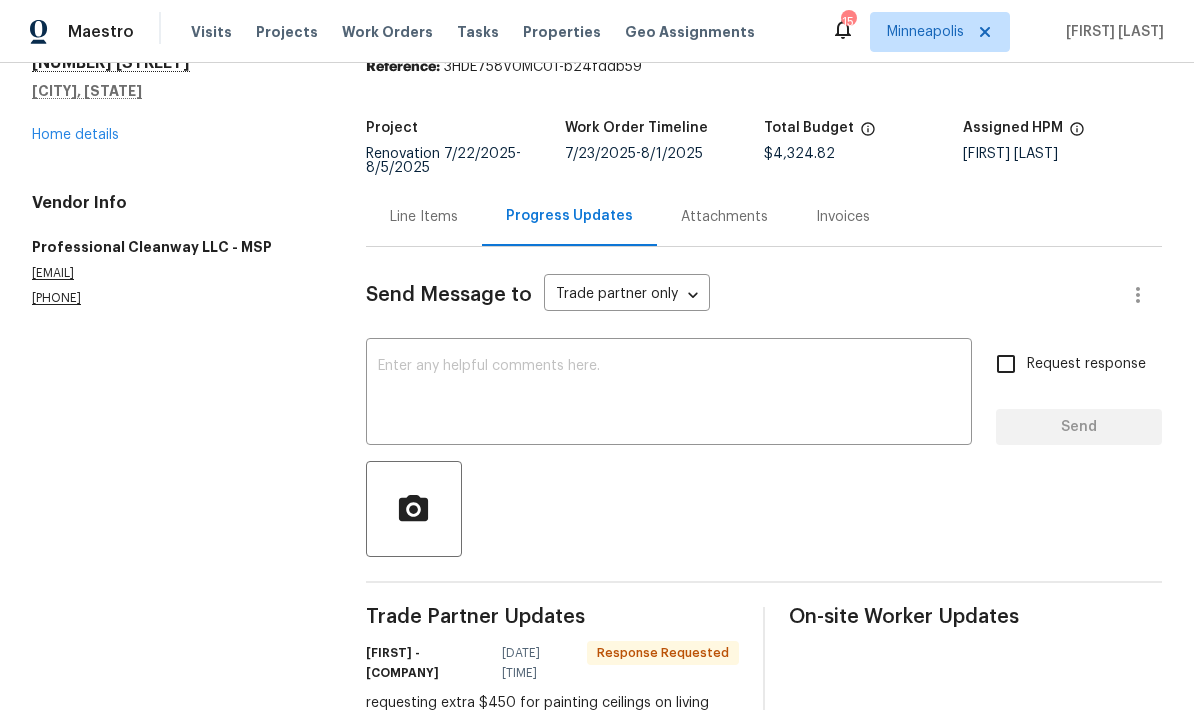 click on "Line Items" at bounding box center [424, 217] 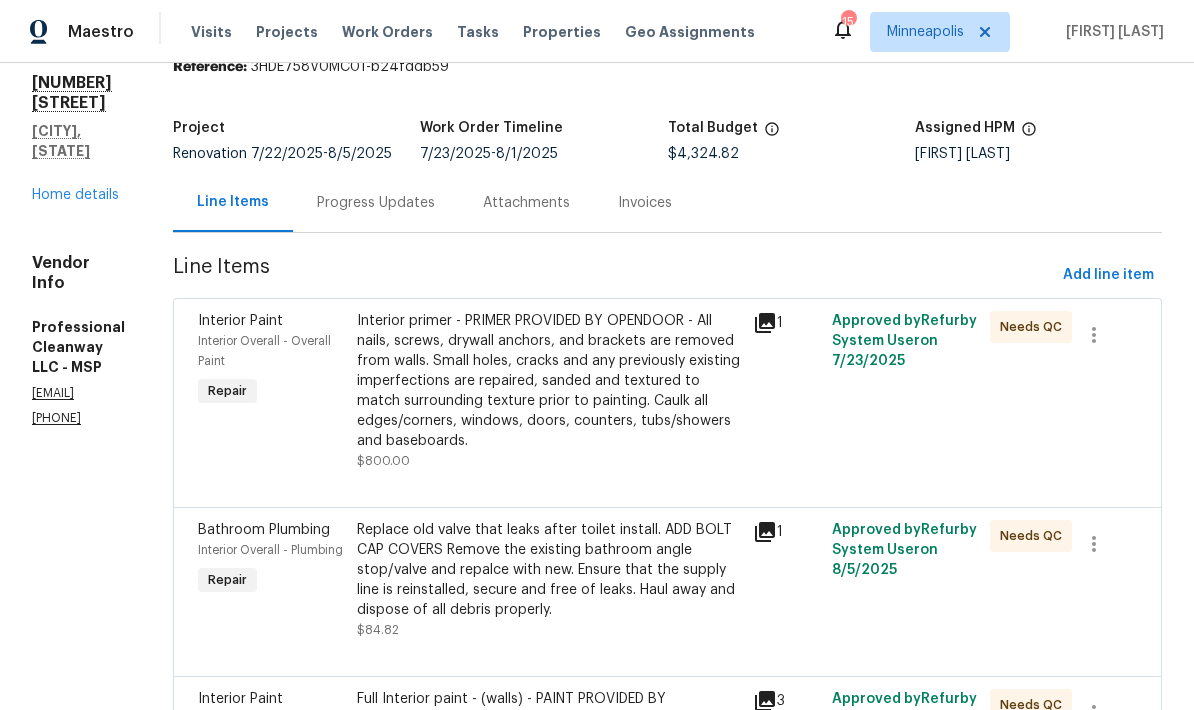 click on "Interior primer - PRIMER PROVIDED BY OPENDOOR - All nails, screws, drywall anchors, and brackets are removed from walls. Small holes, cracks and any previously existing imperfections are repaired, sanded and textured to match surrounding texture prior to painting. Caulk all edges/corners, windows, doors, counters, tubs/showers and baseboards." at bounding box center (549, 381) 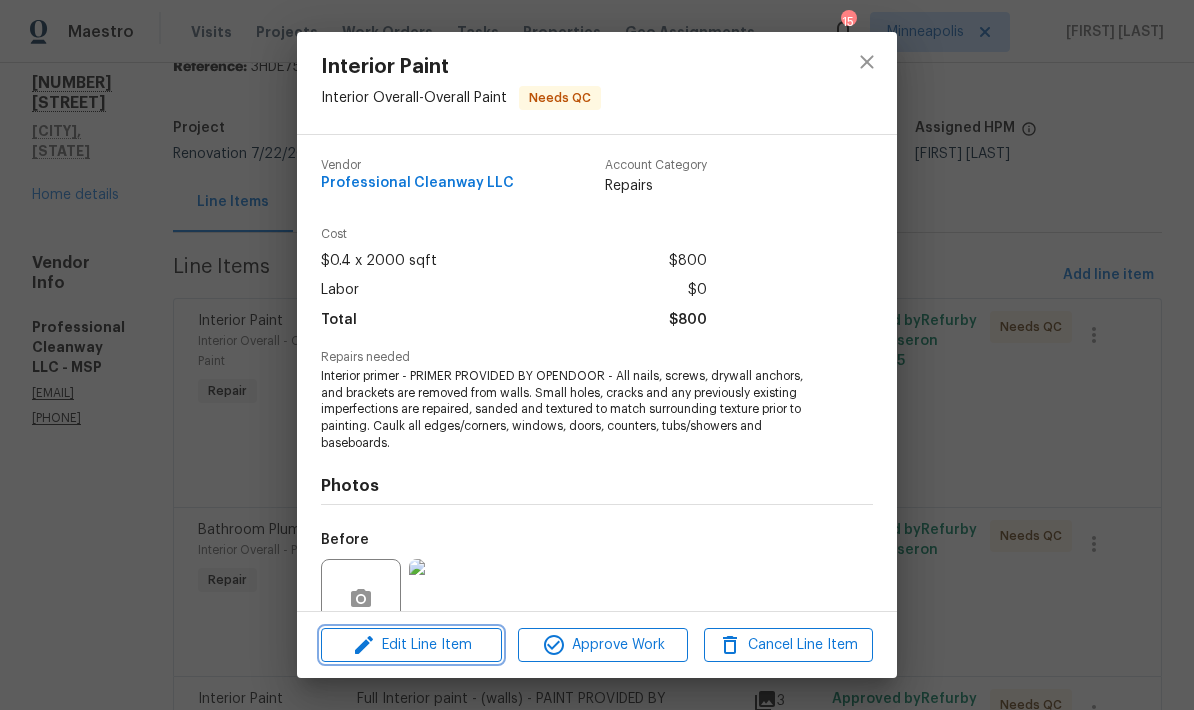 click on "Edit Line Item" at bounding box center [411, 645] 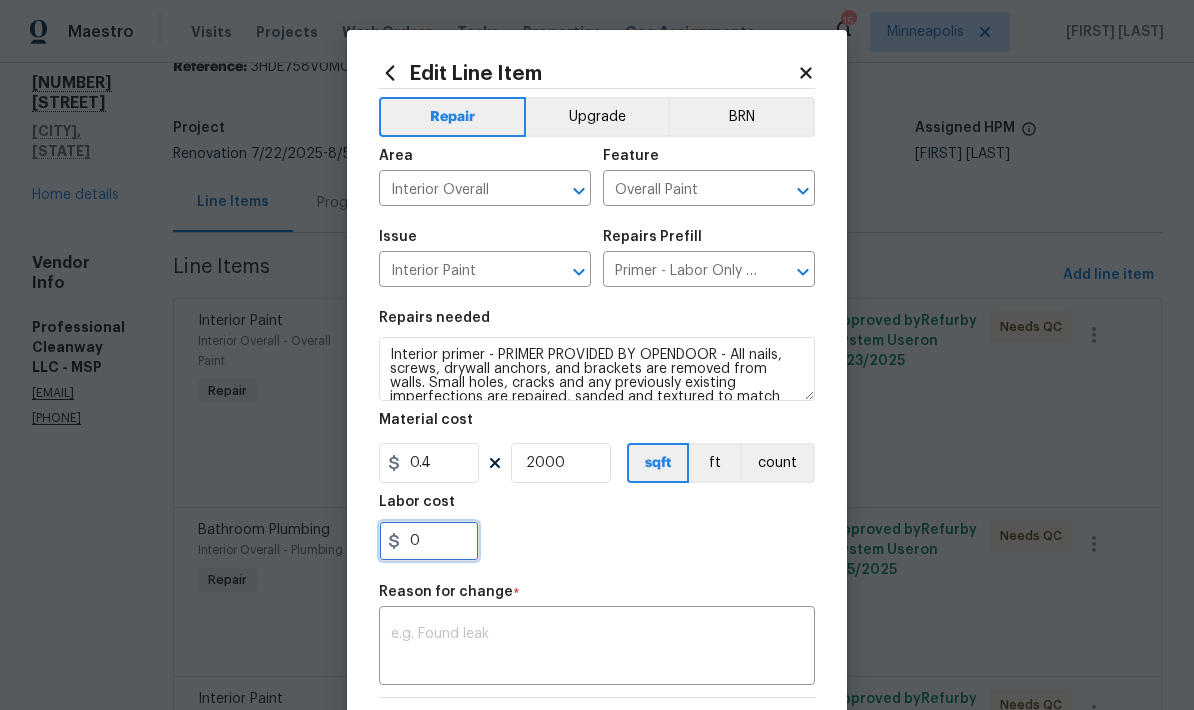 click on "0" at bounding box center (429, 541) 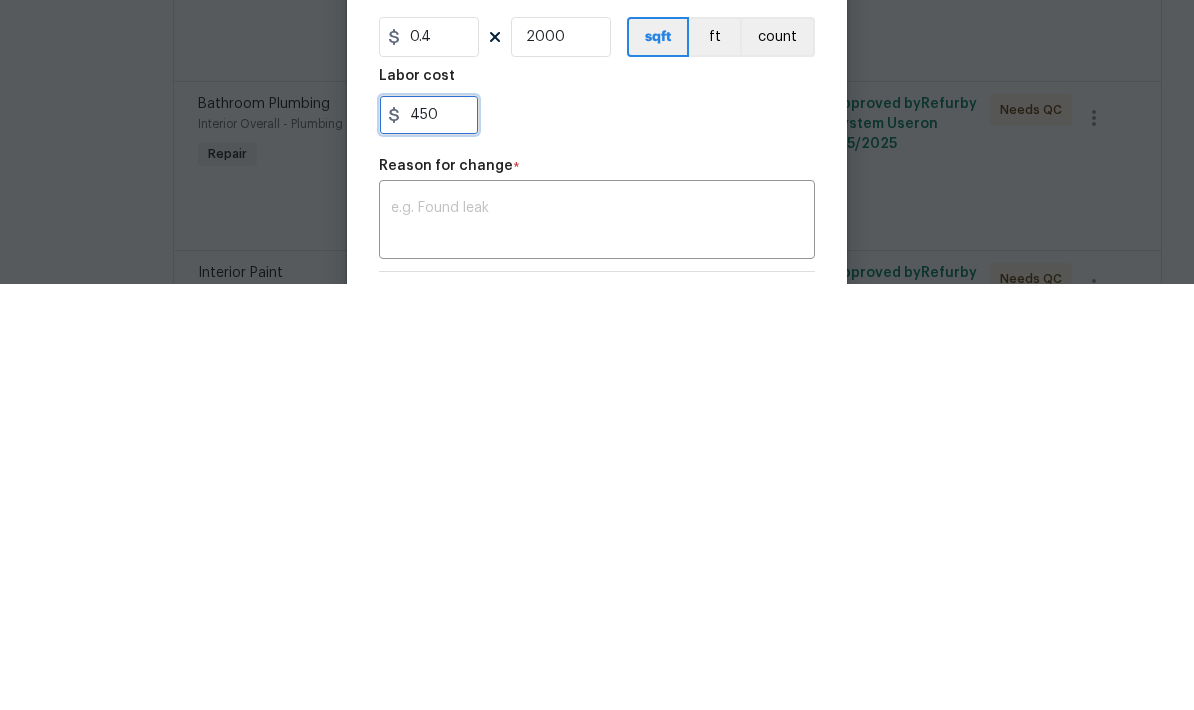 type on "450" 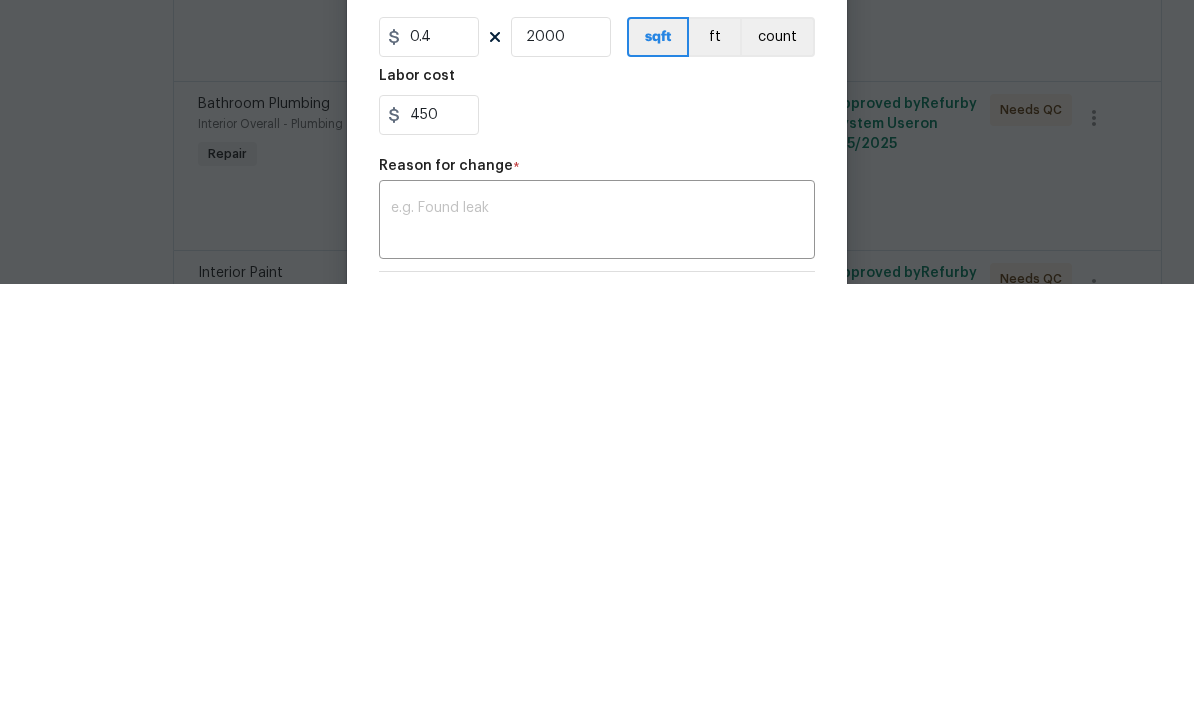 click at bounding box center [597, 648] 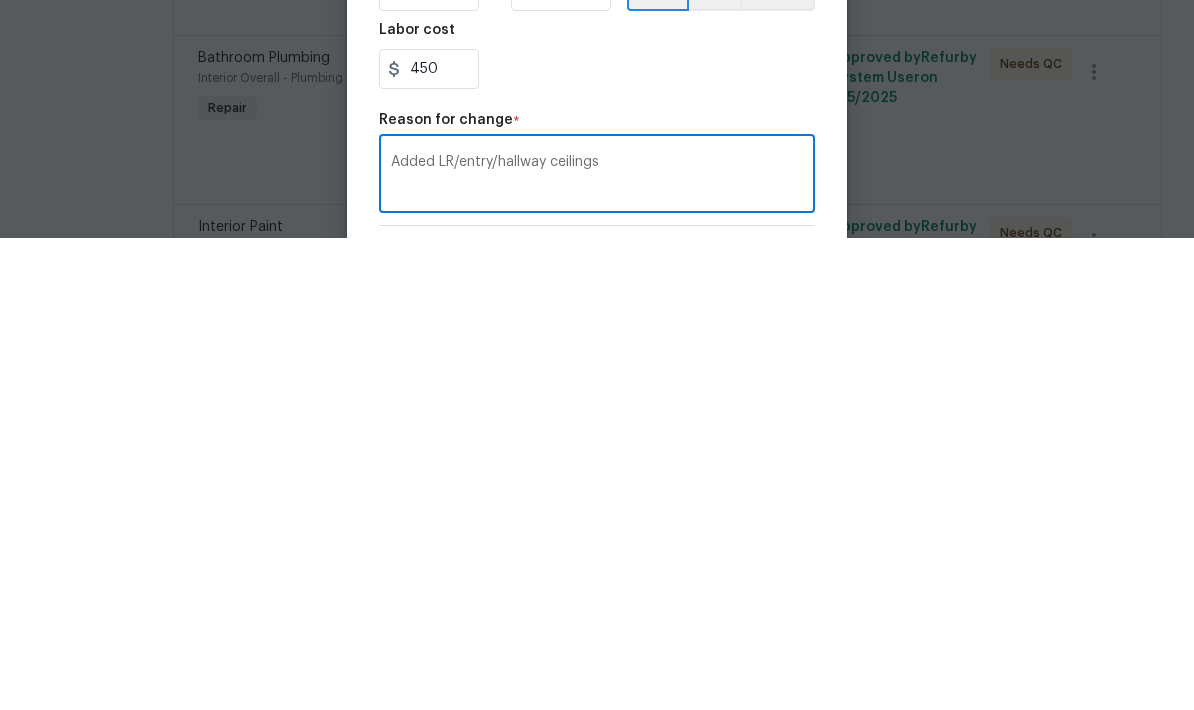 scroll, scrollTop: 80, scrollLeft: 0, axis: vertical 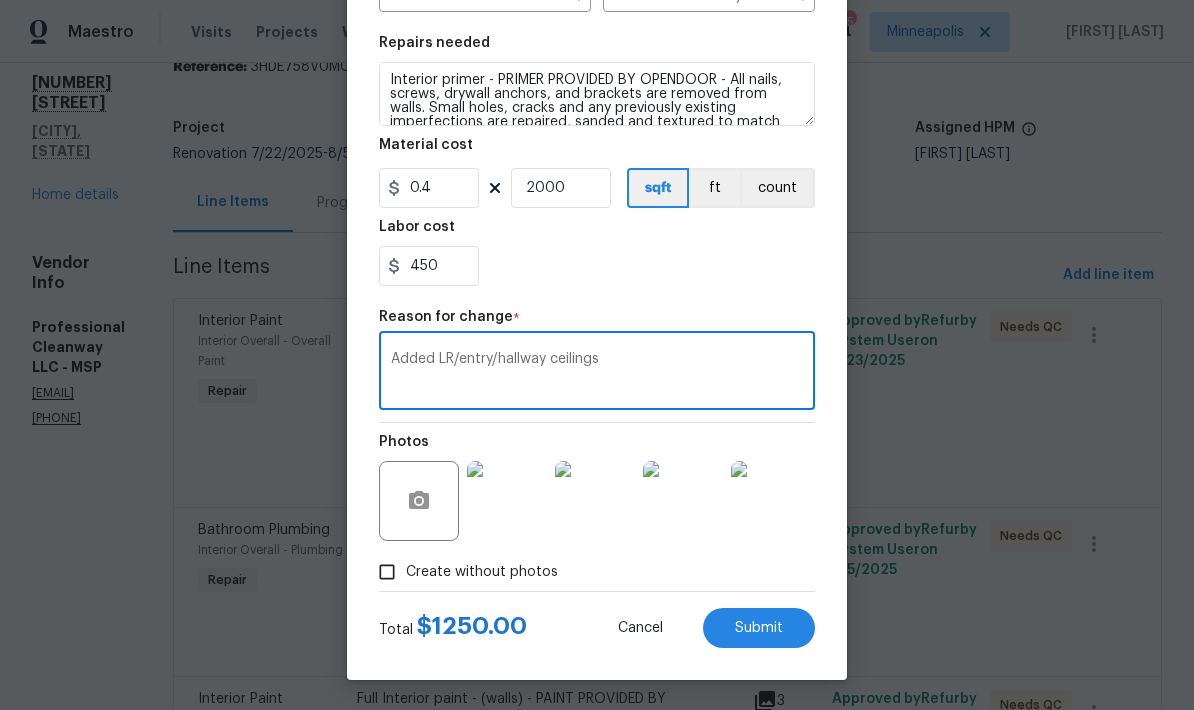type on "Added LR/entry/hallway ceilings" 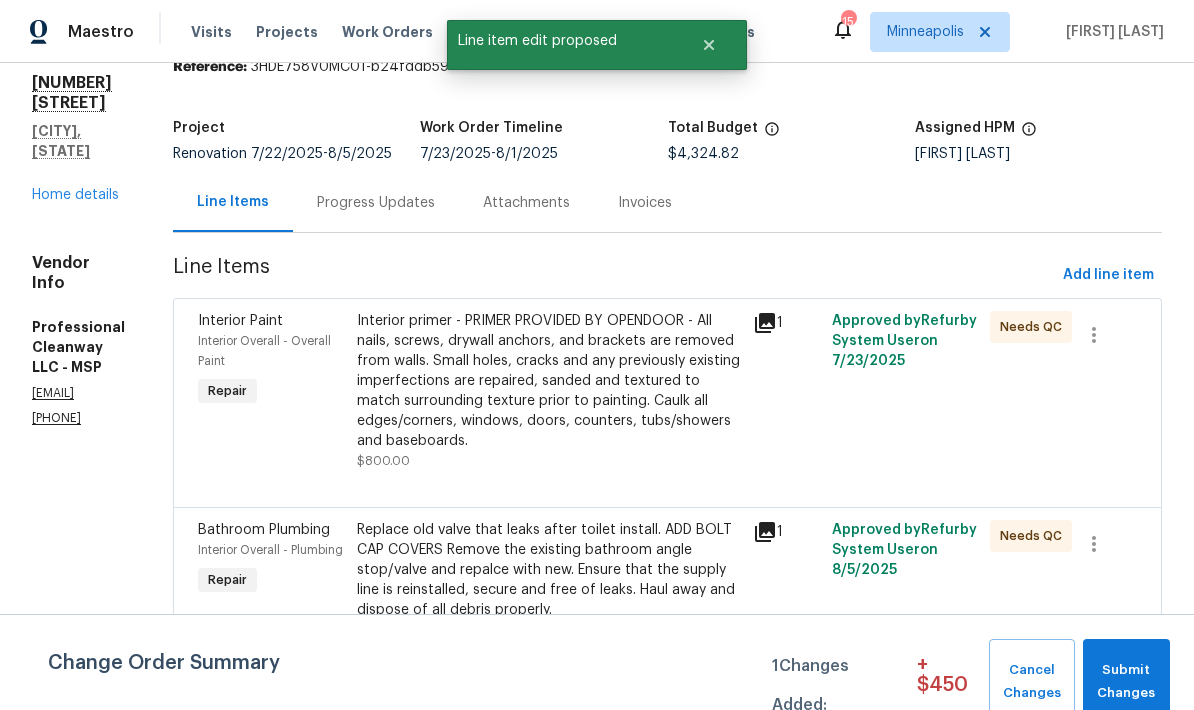 scroll, scrollTop: 0, scrollLeft: 0, axis: both 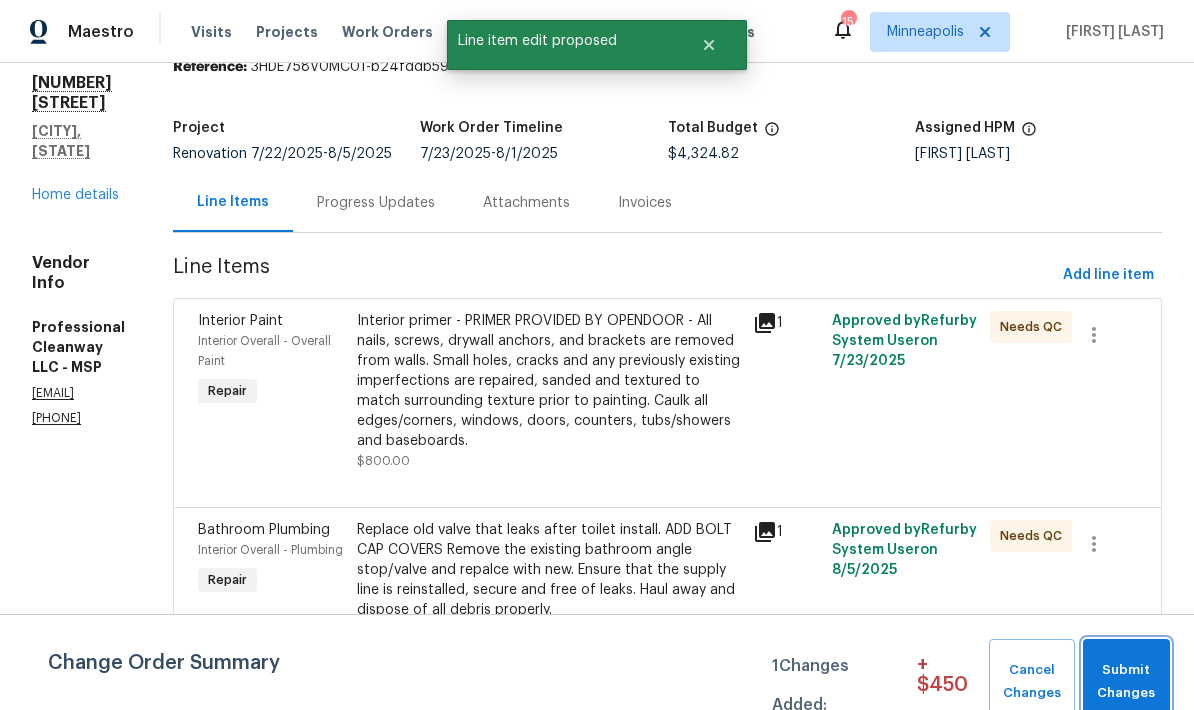 click on "Submit Changes" at bounding box center [1126, 682] 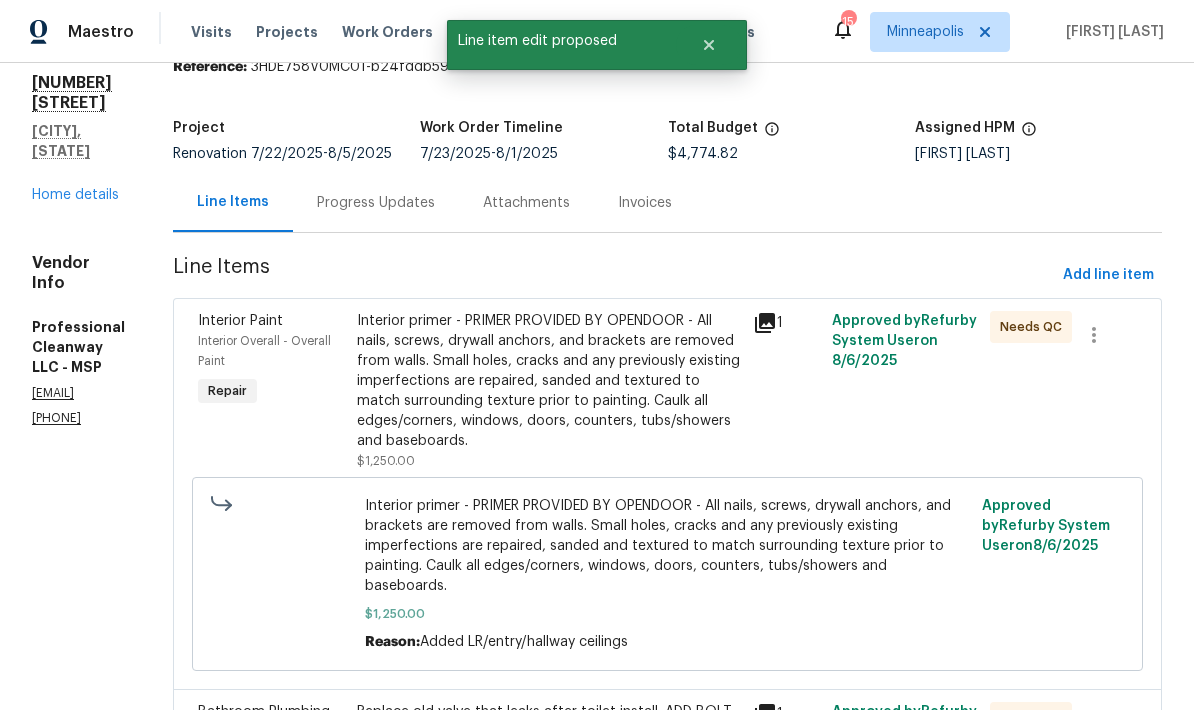 click on "Interior primer - PRIMER PROVIDED BY OPENDOOR - All nails, screws, drywall anchors, and brackets are removed from walls. Small holes, cracks and any previously existing imperfections are repaired, sanded and textured to match surrounding texture prior to painting. Caulk all edges/corners, windows, doors, counters, tubs/showers and baseboards." at bounding box center [549, 381] 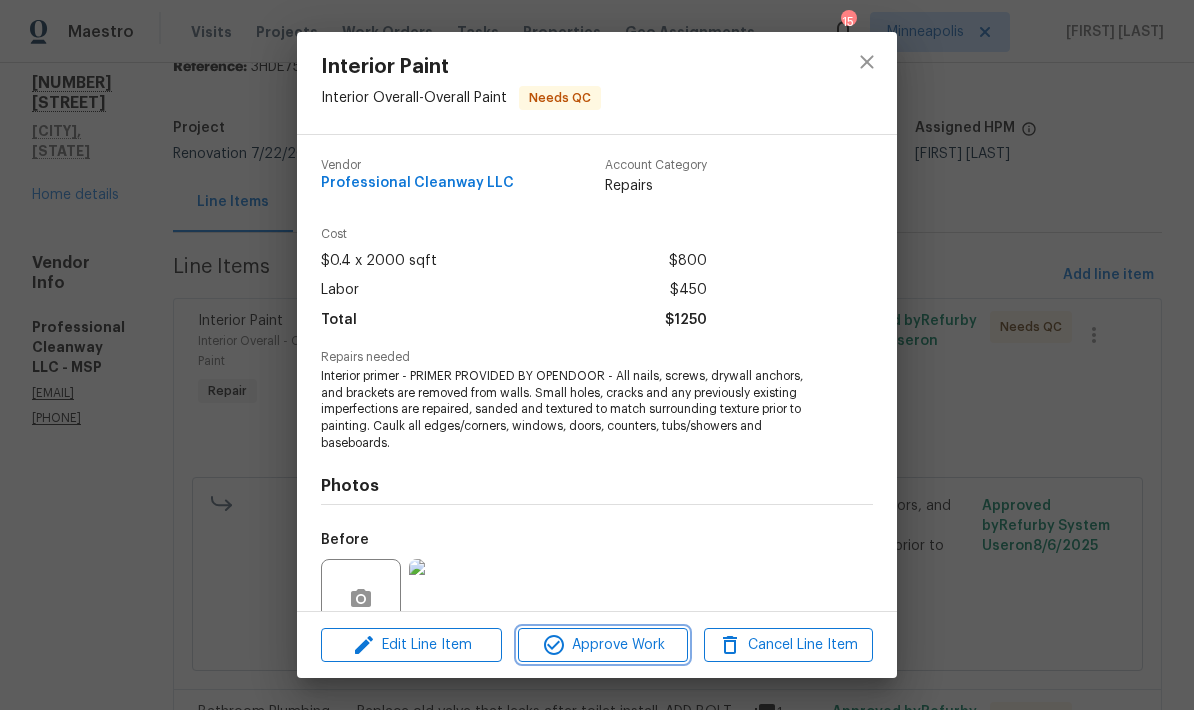 click on "Approve Work" at bounding box center (602, 645) 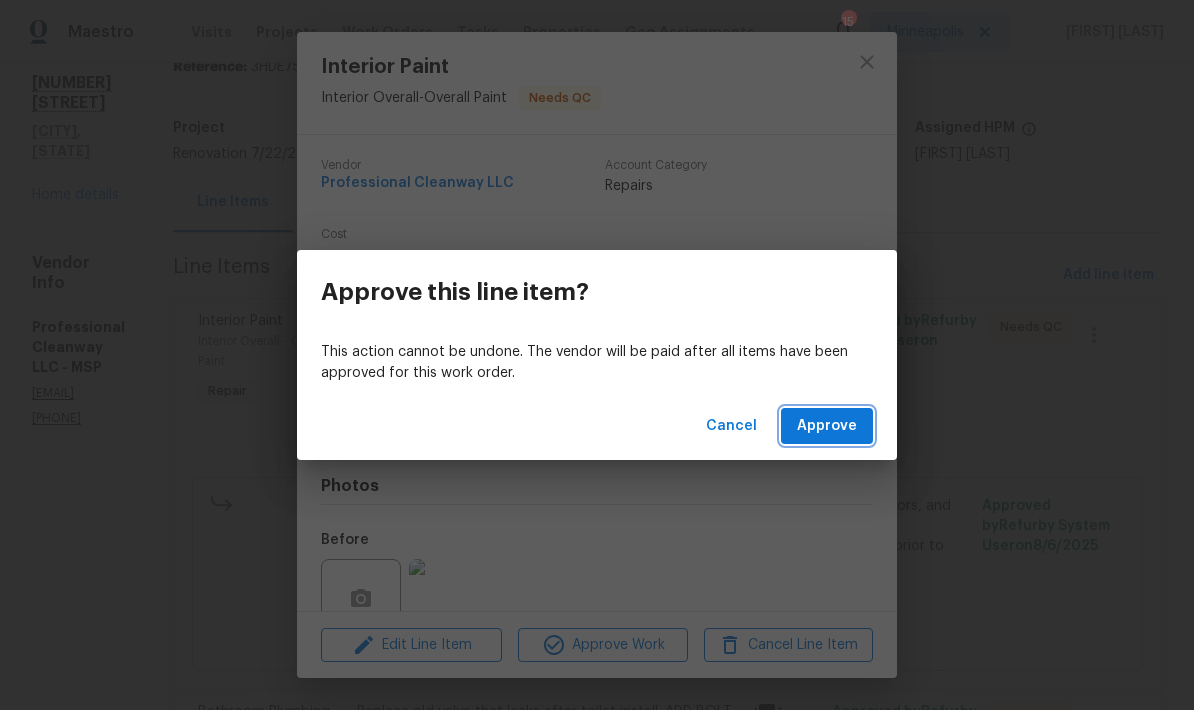 click on "Approve" at bounding box center (827, 426) 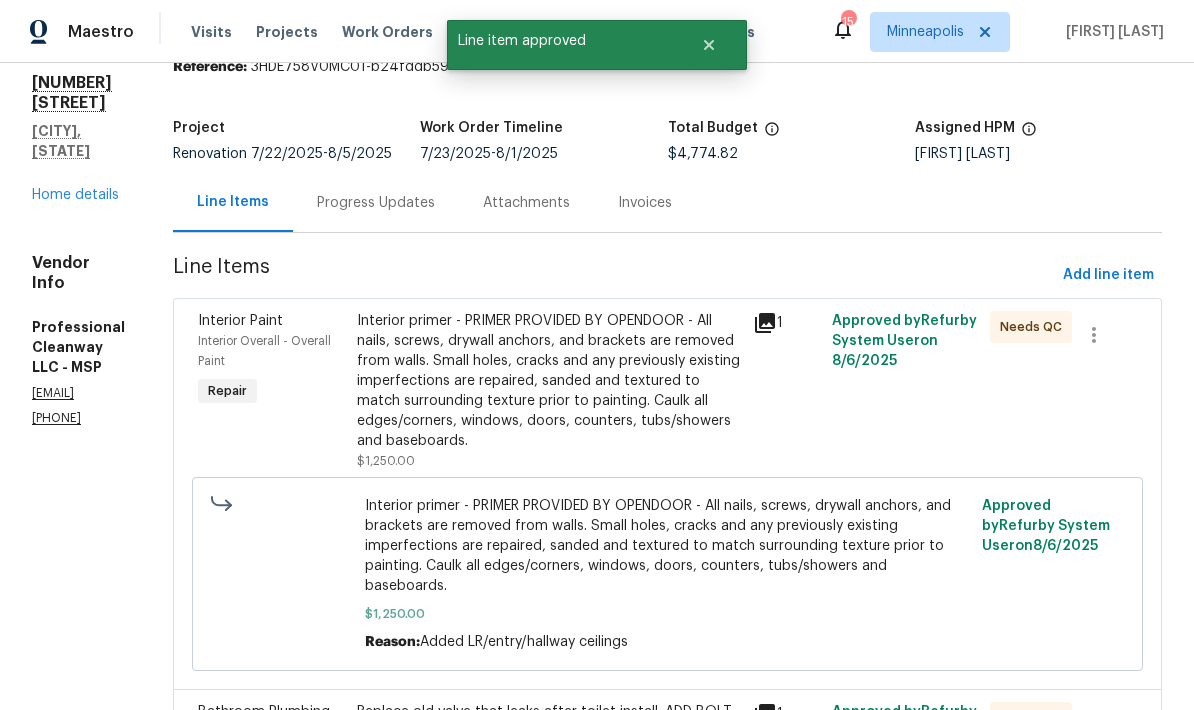 scroll, scrollTop: 0, scrollLeft: 0, axis: both 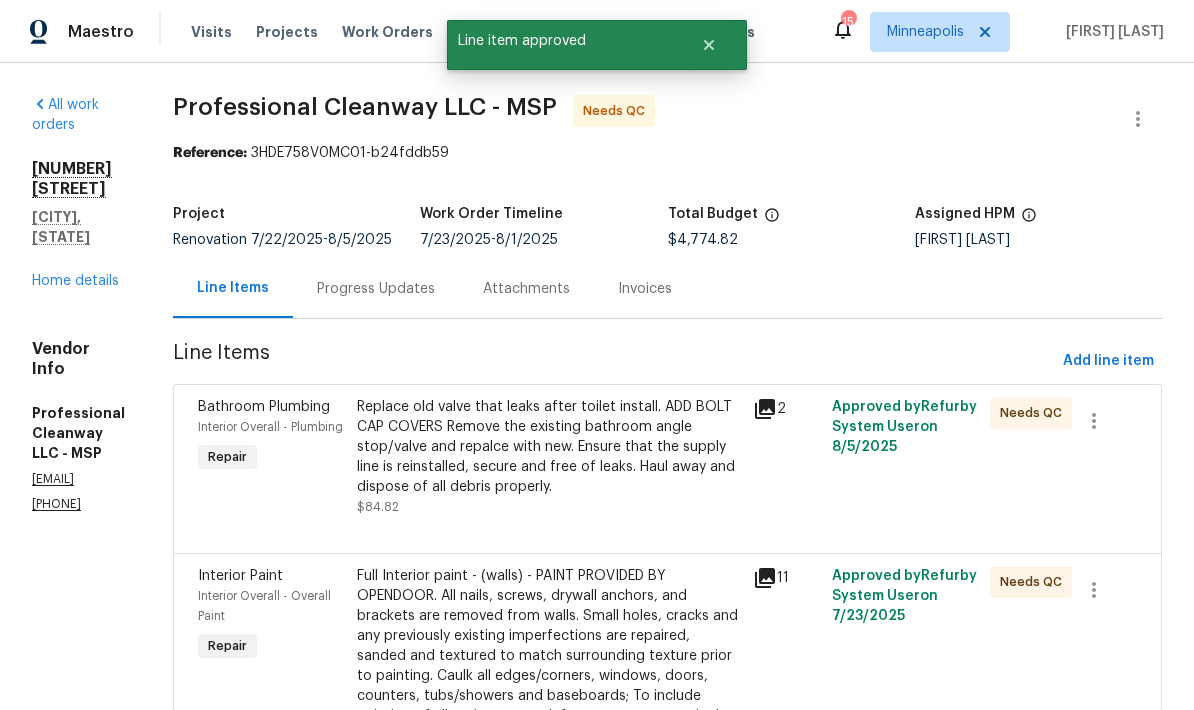 click on "Replace old valve that leaks after toilet install.
ADD BOLT CAP COVERS
Remove the existing bathroom angle stop/valve and repalce with new. Ensure that the supply line is reinstalled, secure and free of leaks. Haul away and dispose of all debris properly." at bounding box center [549, 447] 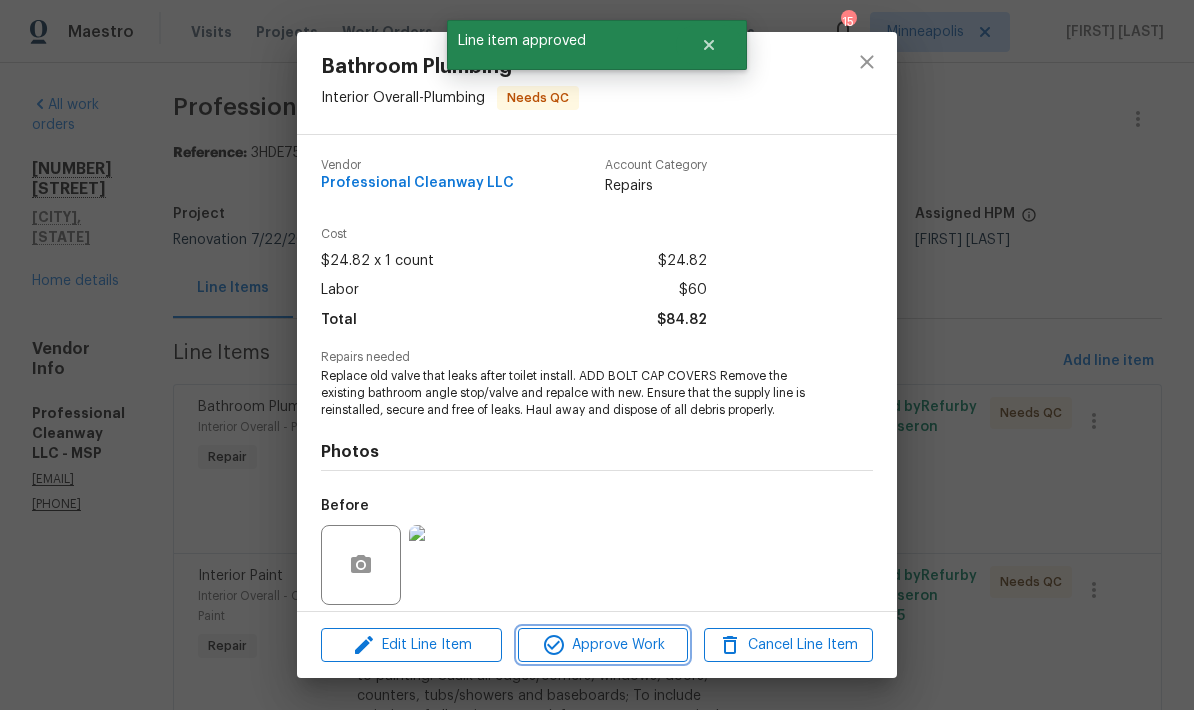 click on "Approve Work" at bounding box center [602, 645] 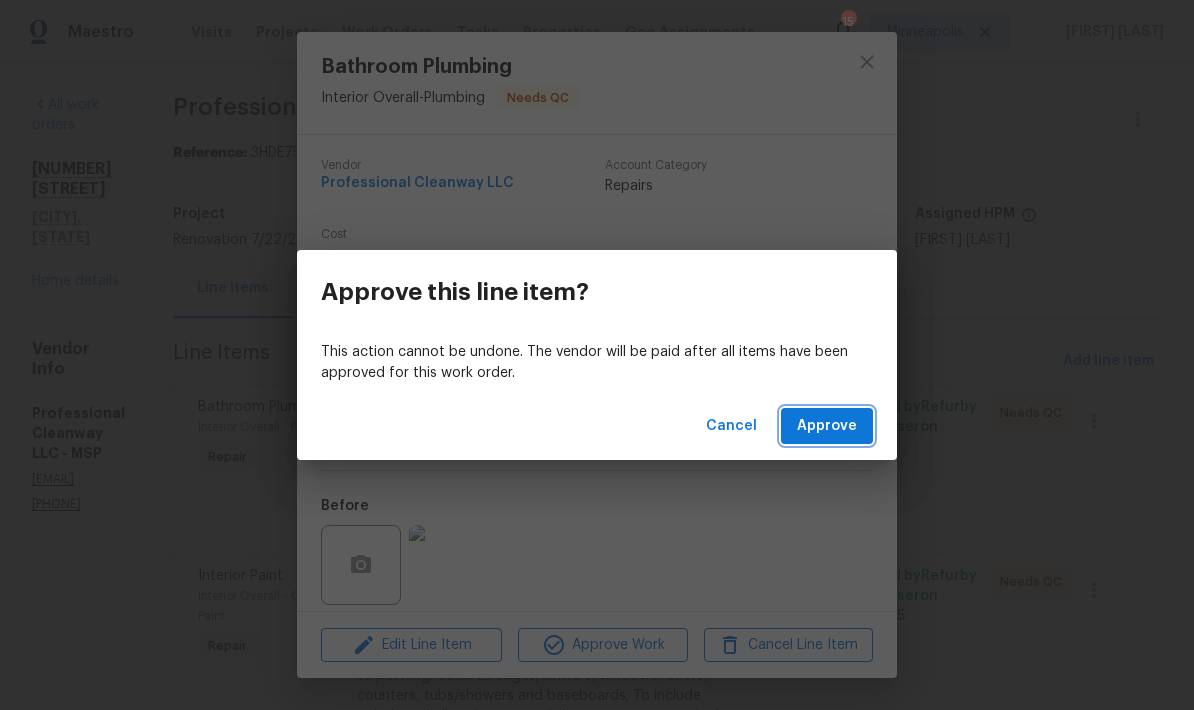 click on "Approve" at bounding box center (827, 426) 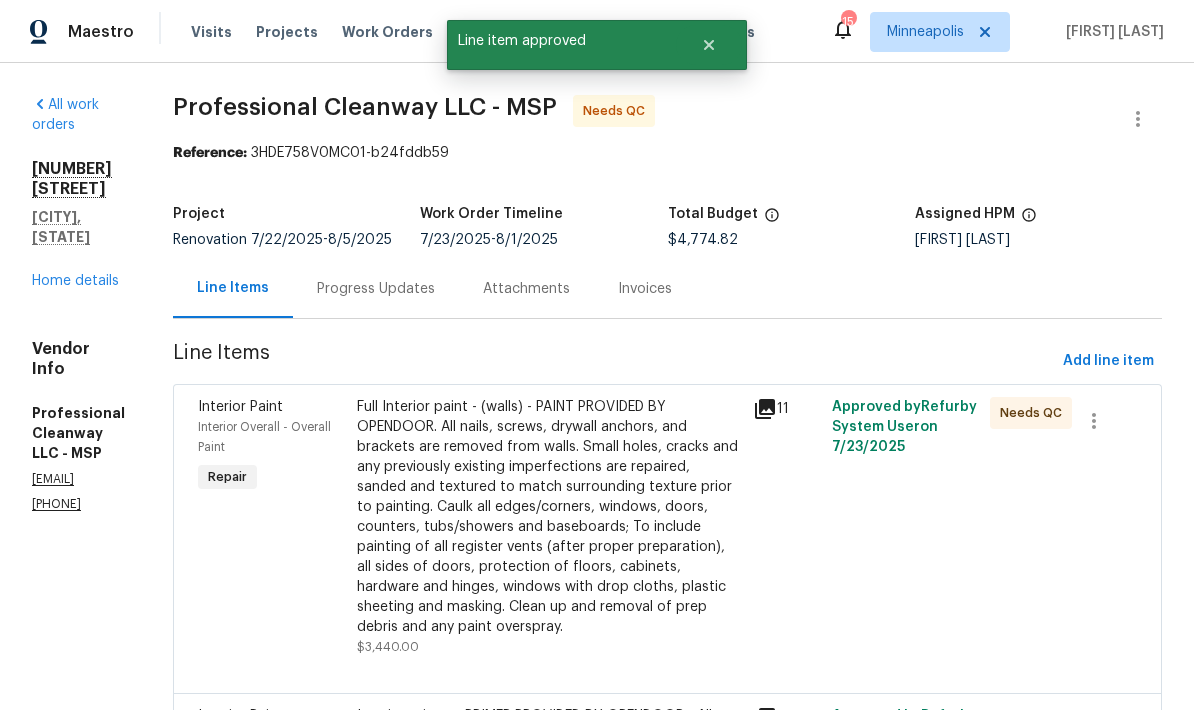 click on "Full Interior paint - (walls) - PAINT PROVIDED BY OPENDOOR. All nails, screws, drywall anchors, and brackets are removed from walls. Small holes, cracks and any previously existing imperfections are repaired, sanded and textured to match surrounding texture prior to painting. Caulk all edges/corners, windows, doors, counters, tubs/showers and baseboards; To include painting of all register vents (after proper preparation), all sides of doors, protection of floors, cabinets, hardware and hinges, windows with drop cloths, plastic sheeting and masking. Clean up and removal of prep debris and any paint overspray." at bounding box center (549, 517) 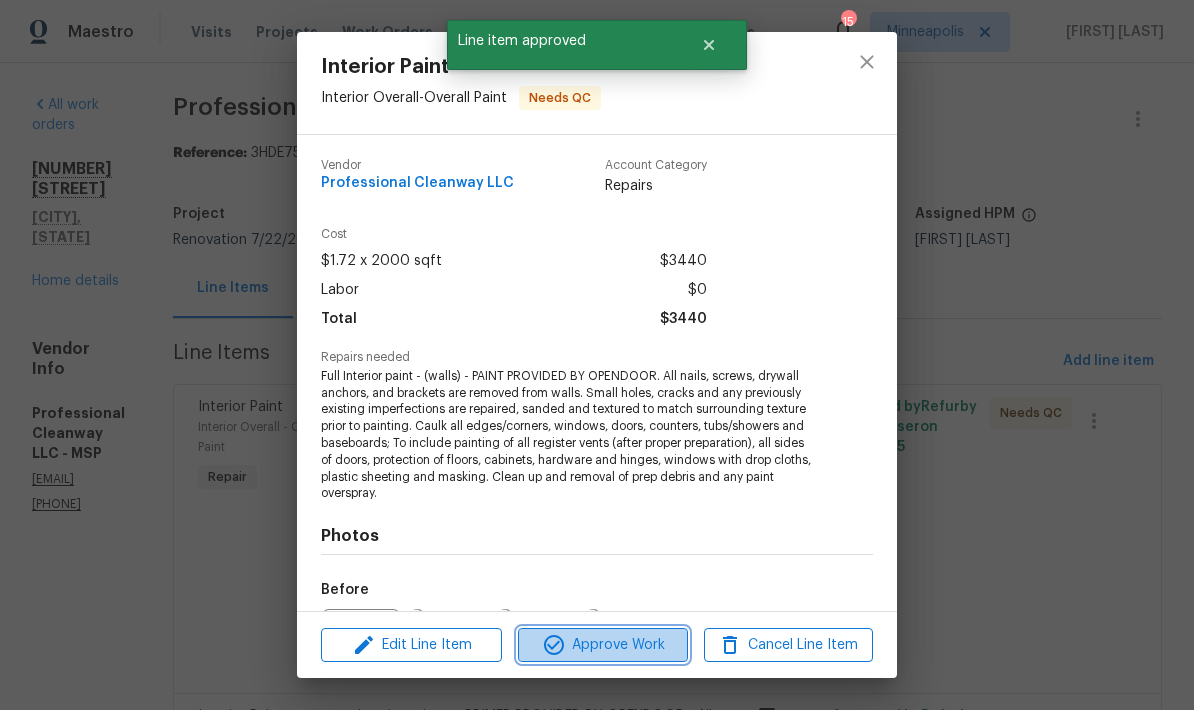 click on "Approve Work" at bounding box center [602, 645] 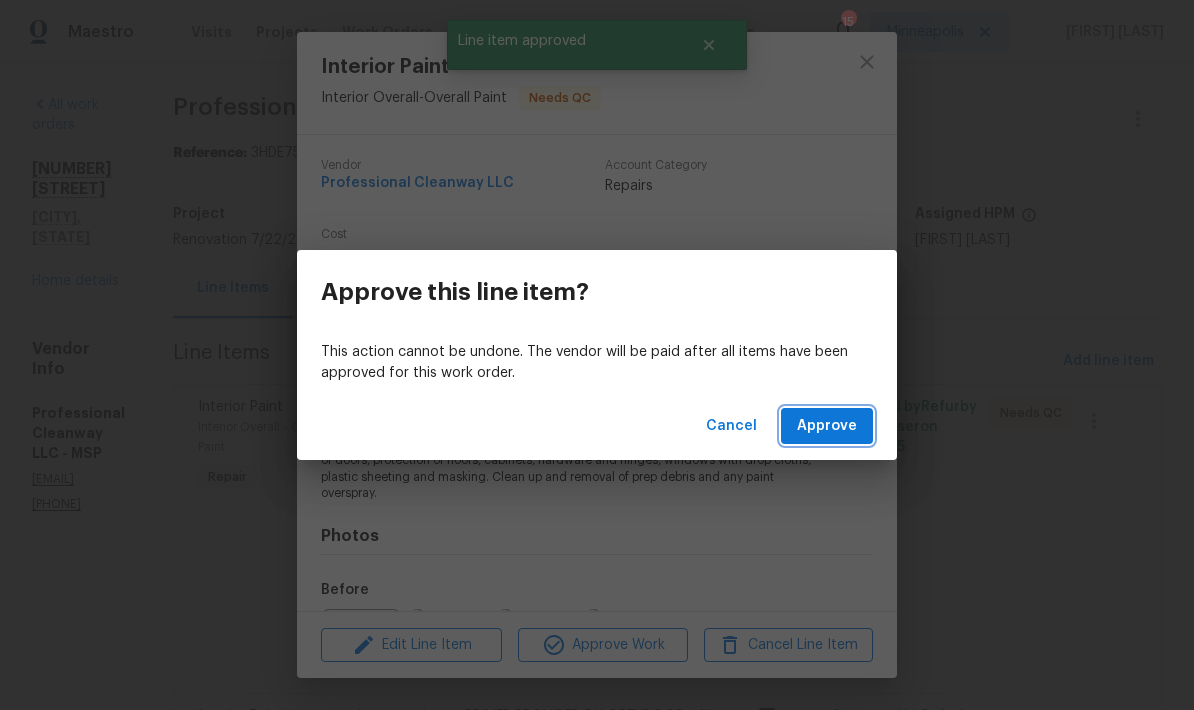 click on "Approve" at bounding box center (827, 426) 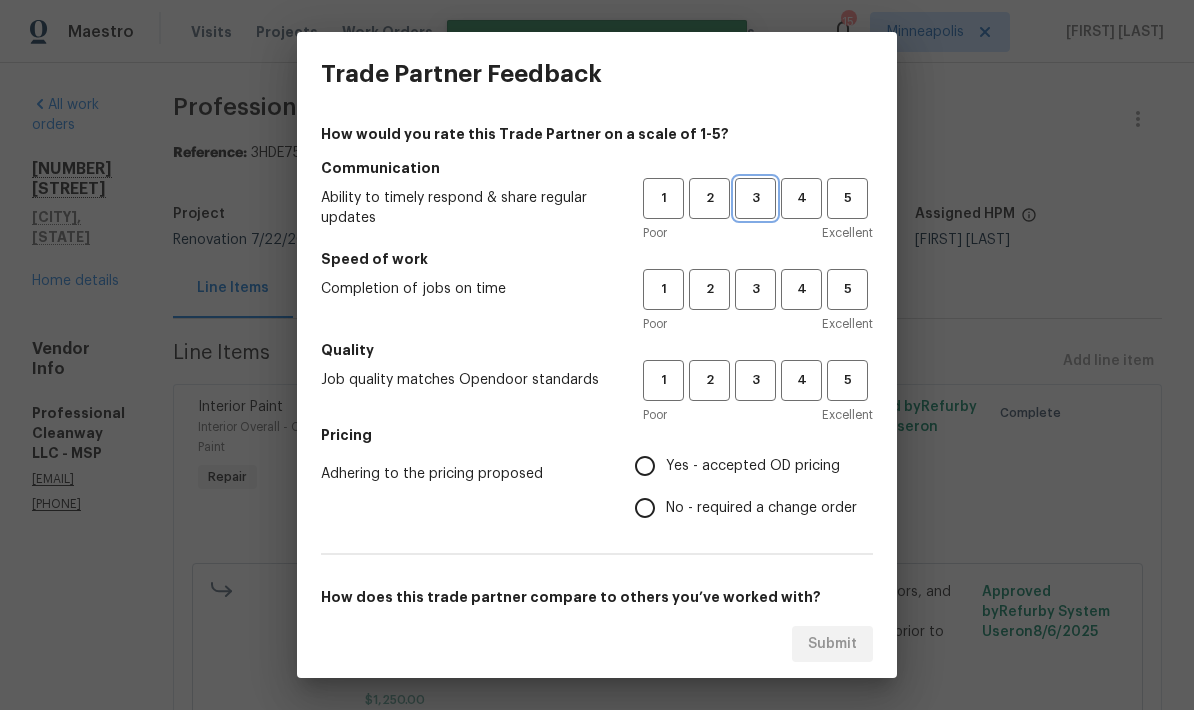 click on "3" at bounding box center [755, 198] 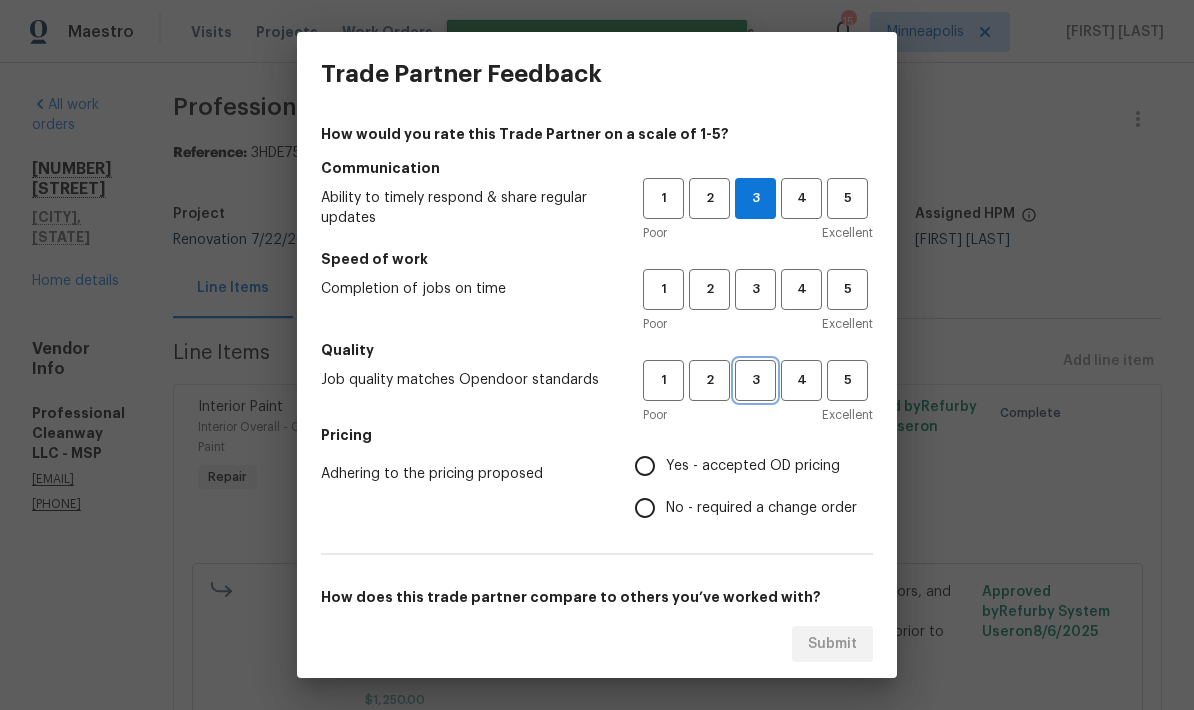 click on "3" at bounding box center [755, 380] 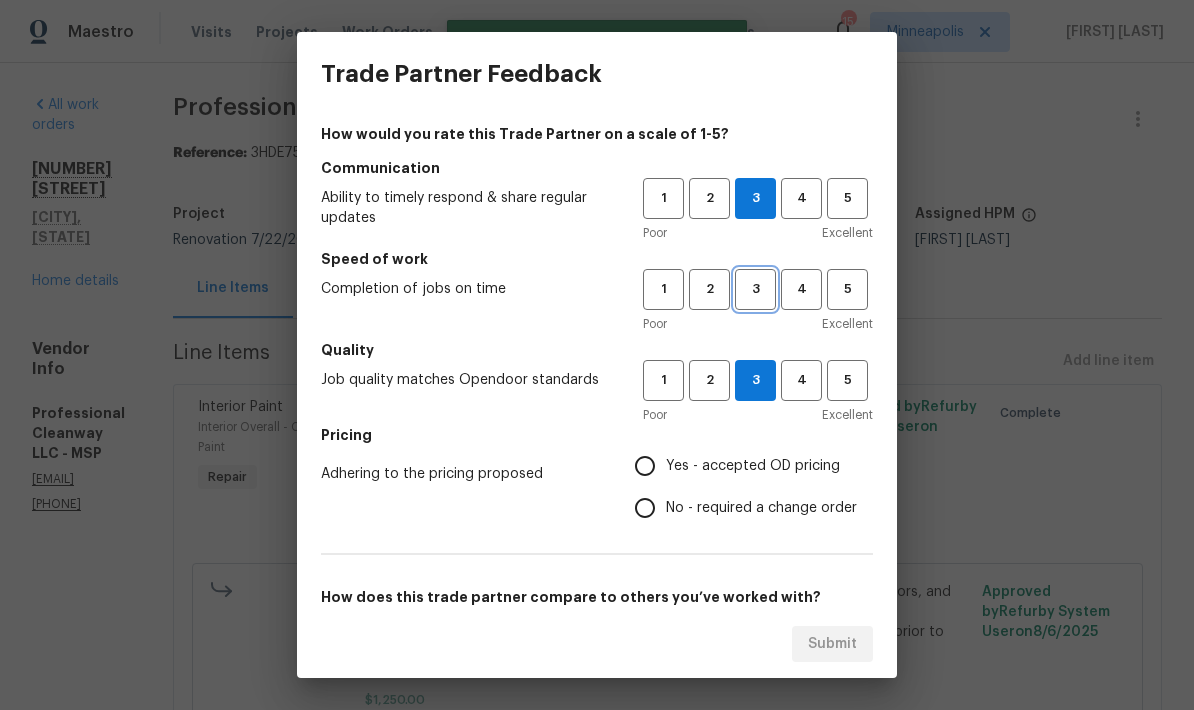 click on "3" at bounding box center [755, 289] 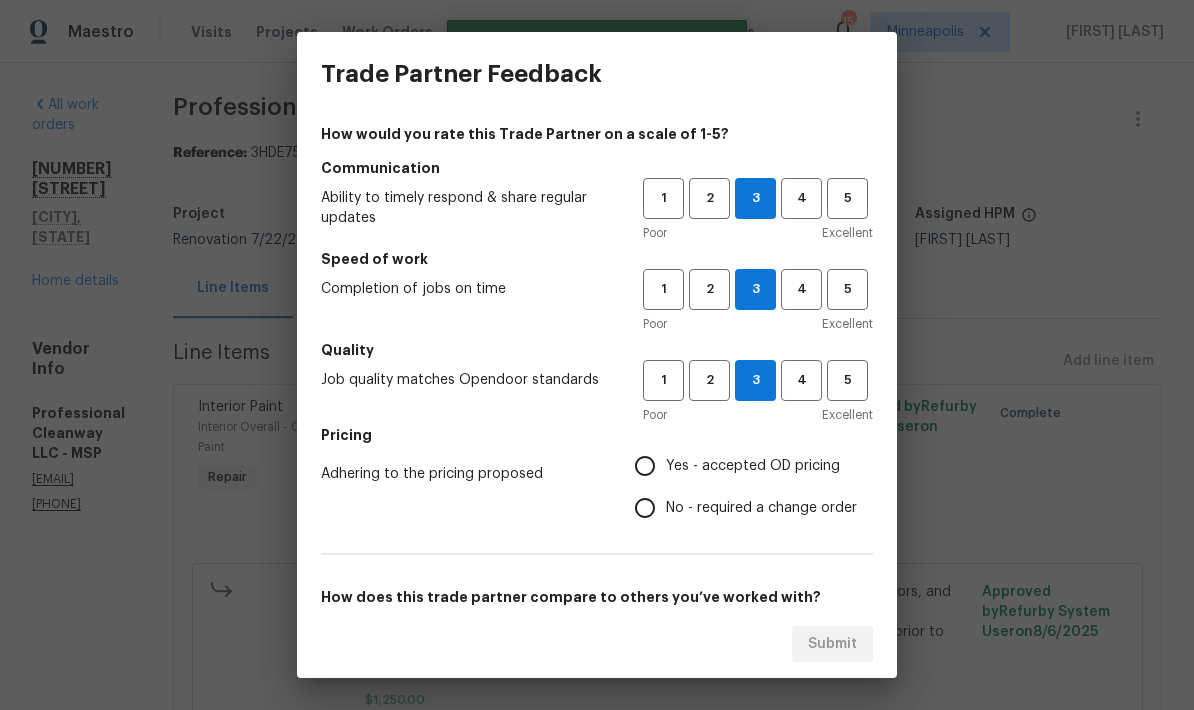 click on "Yes - accepted OD pricing" at bounding box center [645, 466] 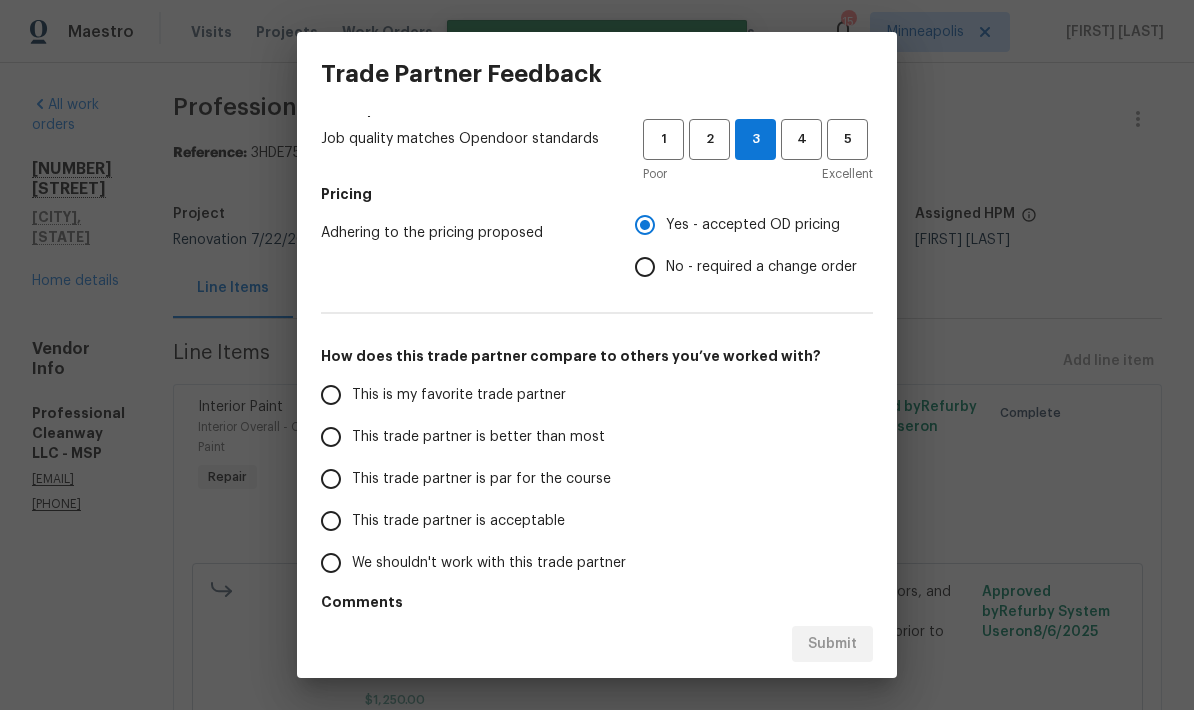 scroll, scrollTop: 240, scrollLeft: 0, axis: vertical 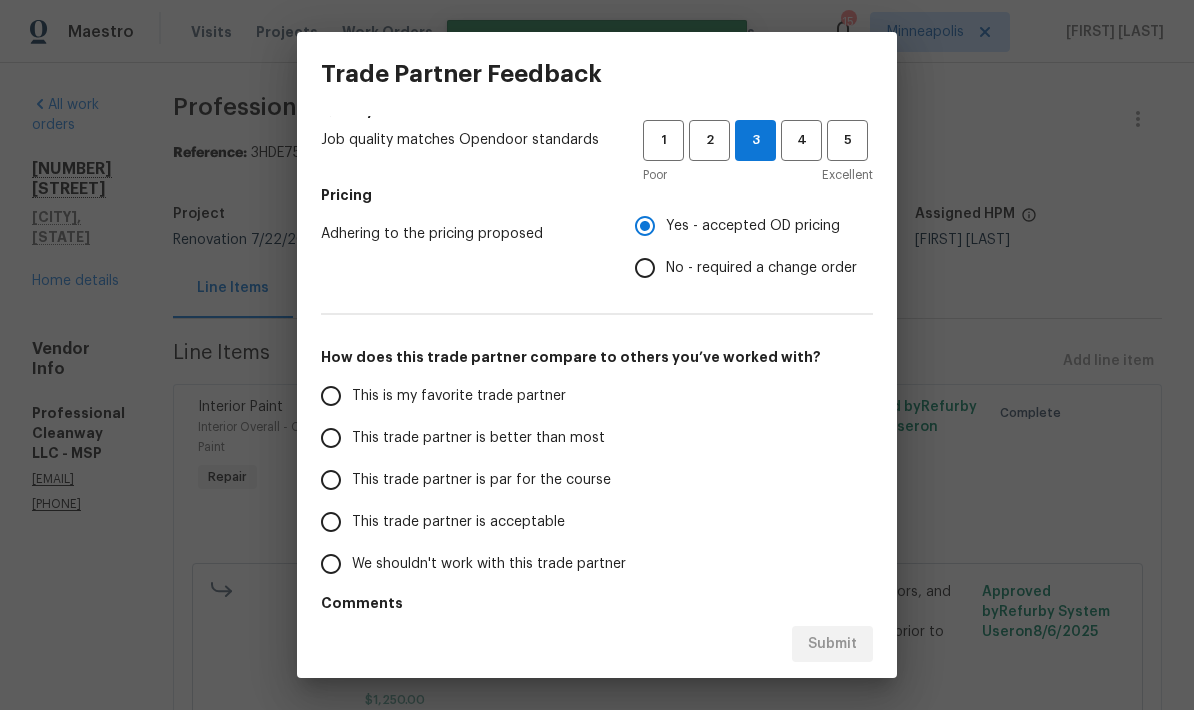 click on "No - required a change order" at bounding box center (645, 268) 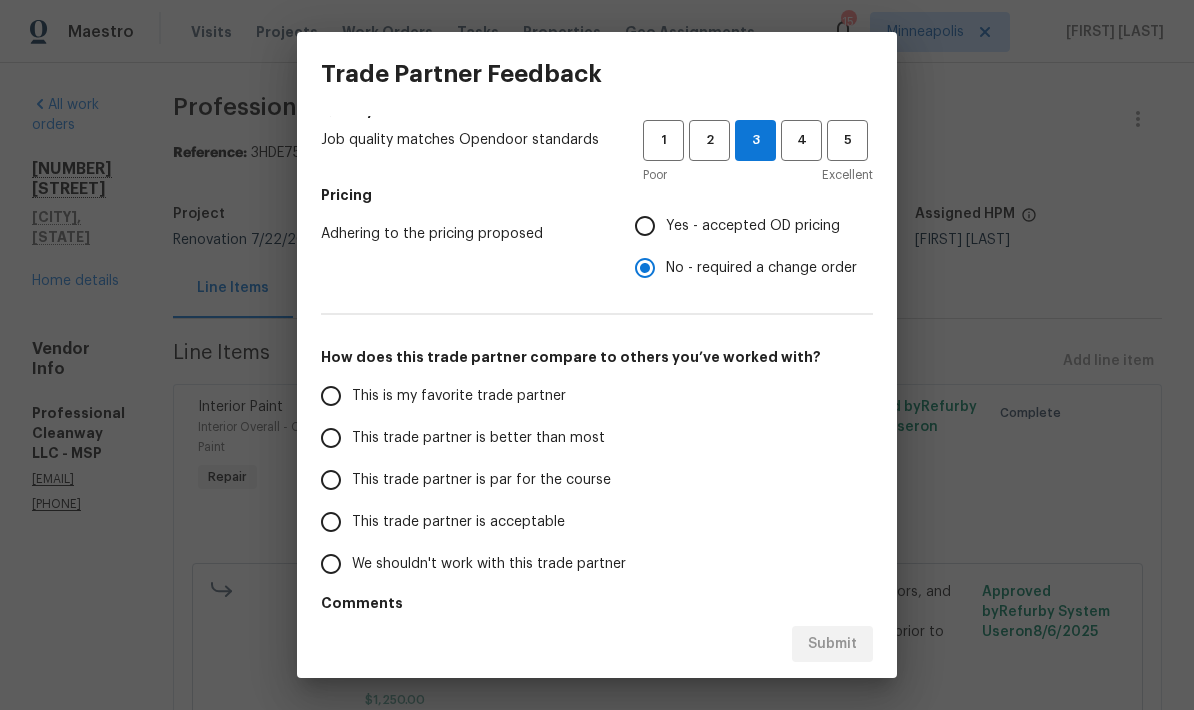 click on "This trade partner is par for the course" at bounding box center [331, 480] 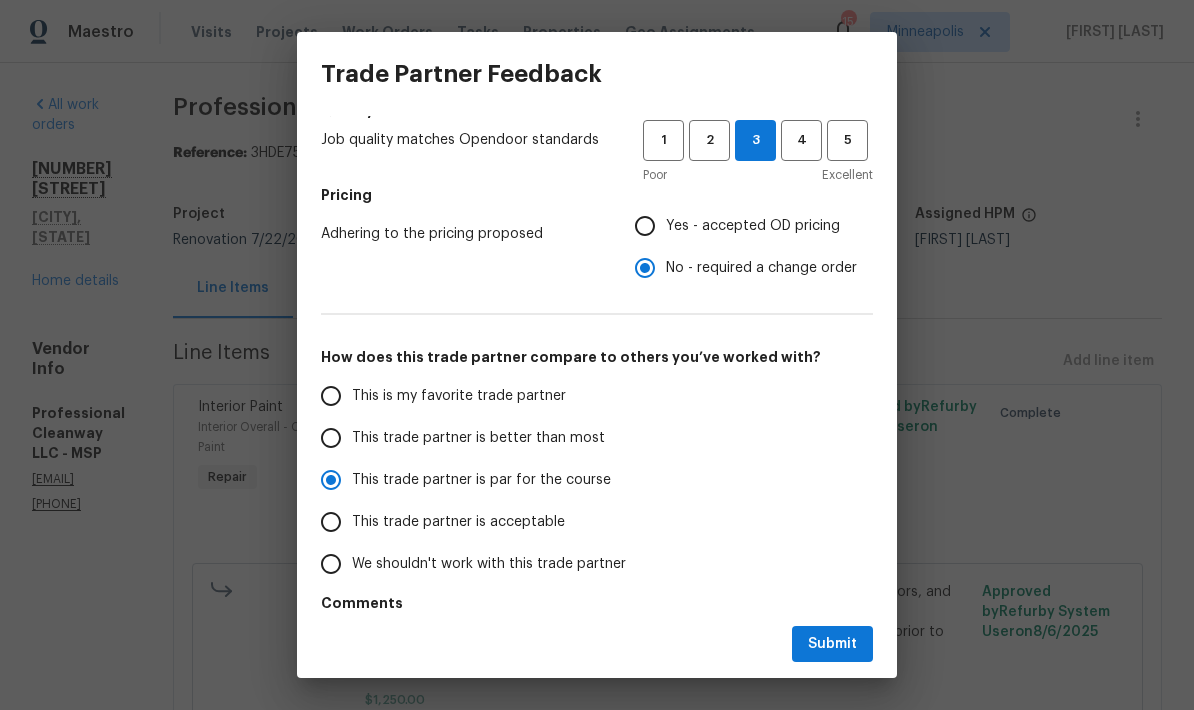 click on "Yes - accepted OD pricing" at bounding box center (645, 226) 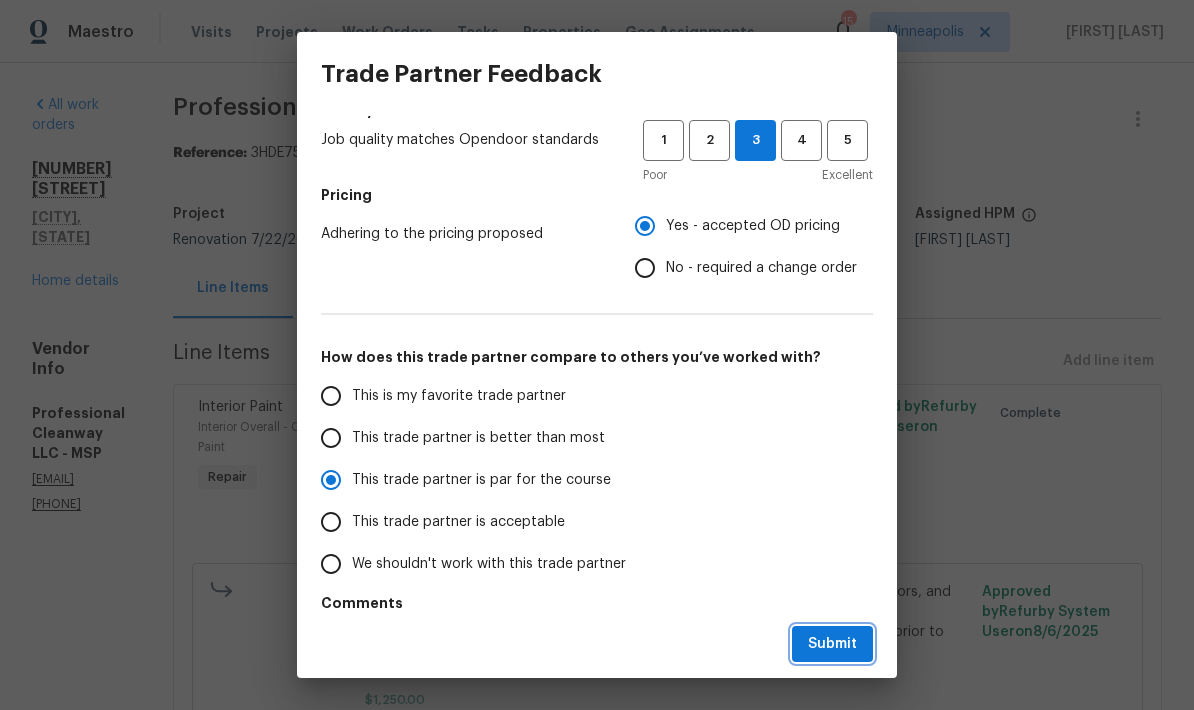 click on "Submit" at bounding box center [832, 644] 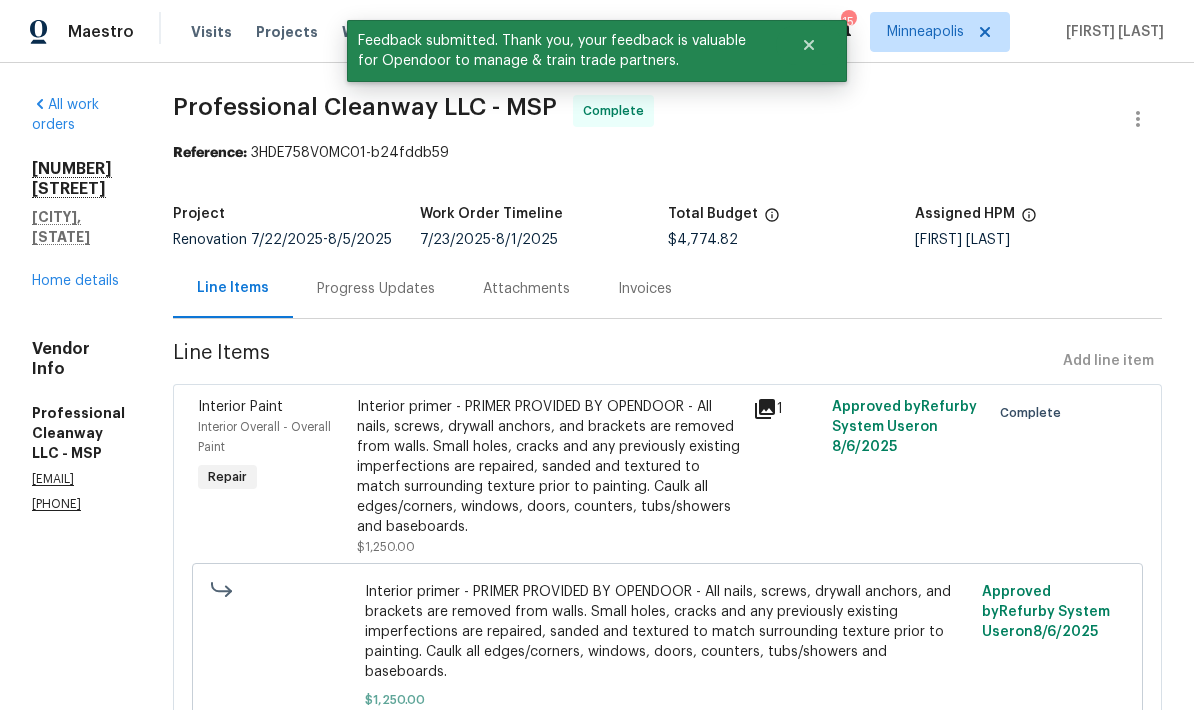 click on "Home details" at bounding box center (75, 281) 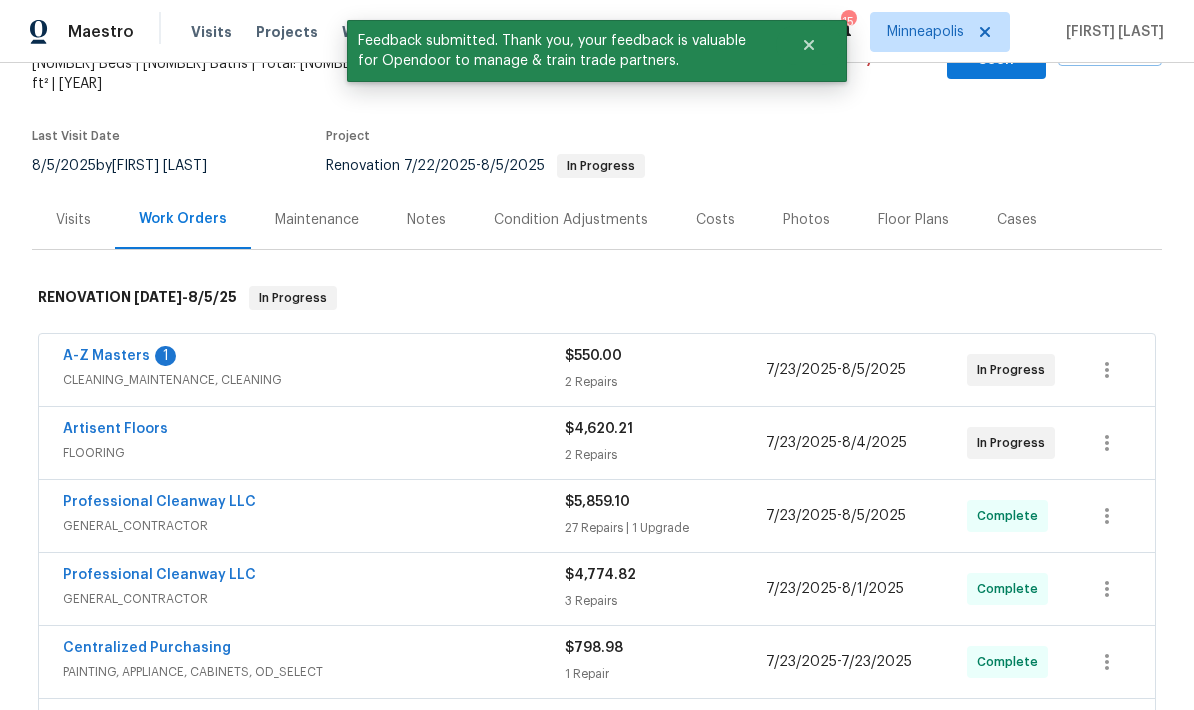 scroll, scrollTop: 140, scrollLeft: 0, axis: vertical 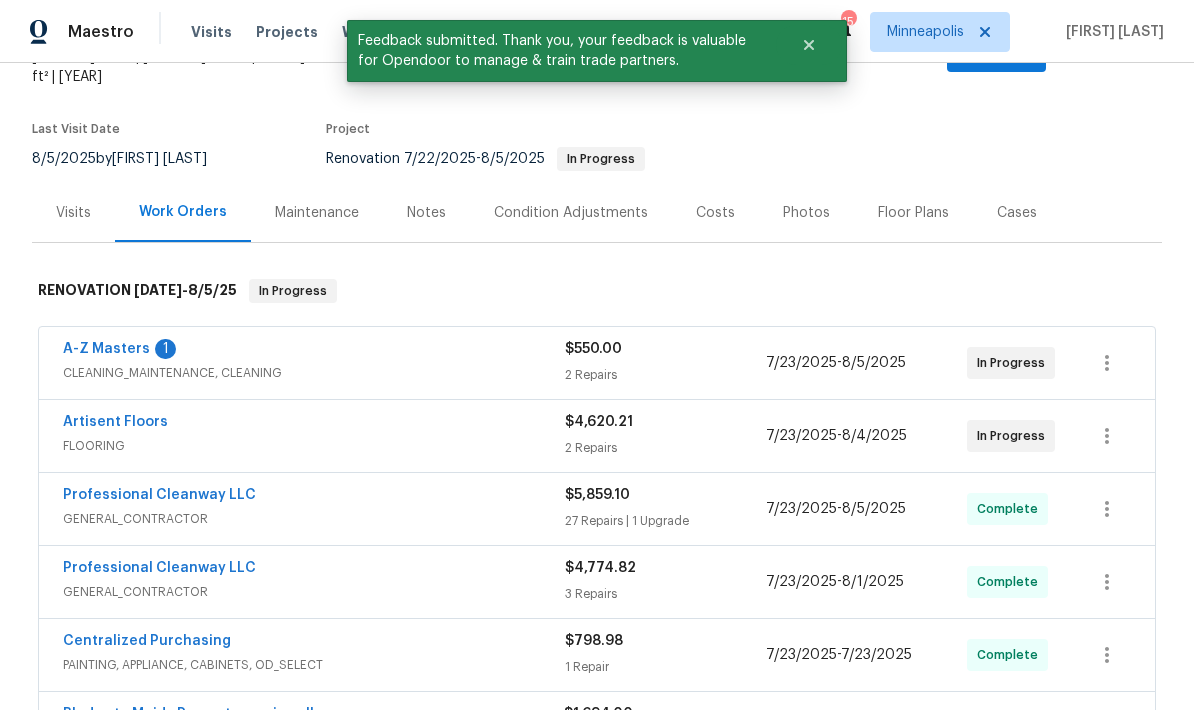 click on "A-Z Masters" at bounding box center [106, 349] 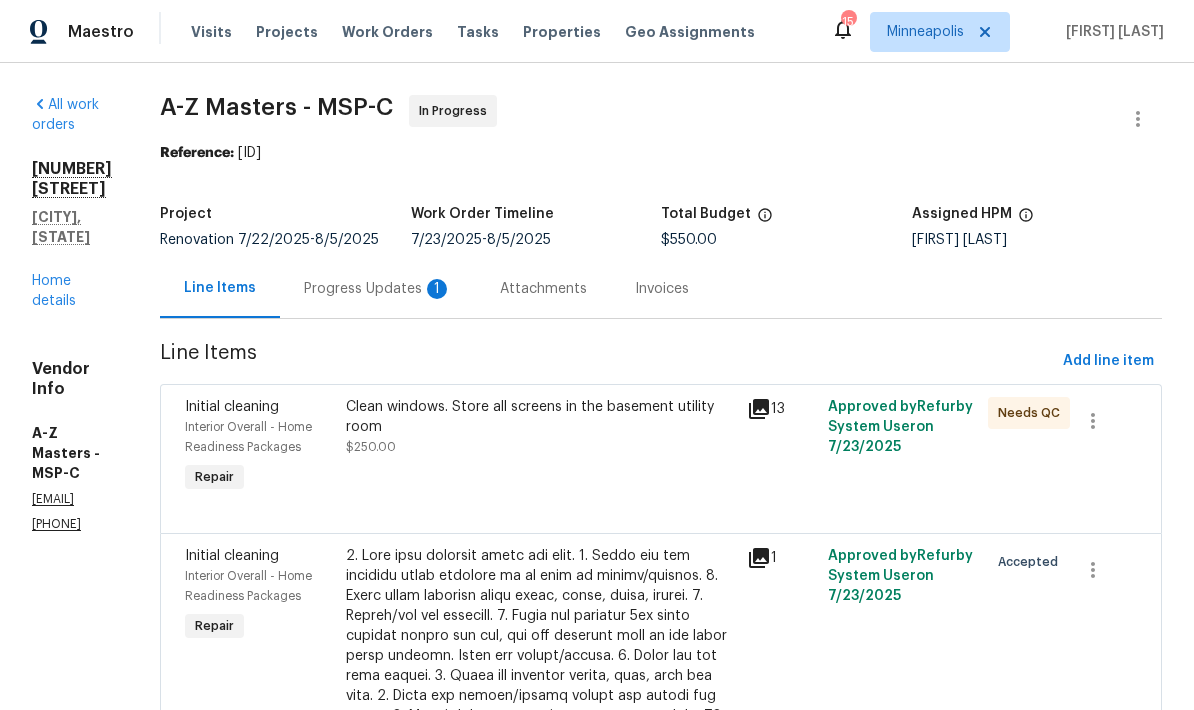 click on "Progress Updates 1" at bounding box center [378, 289] 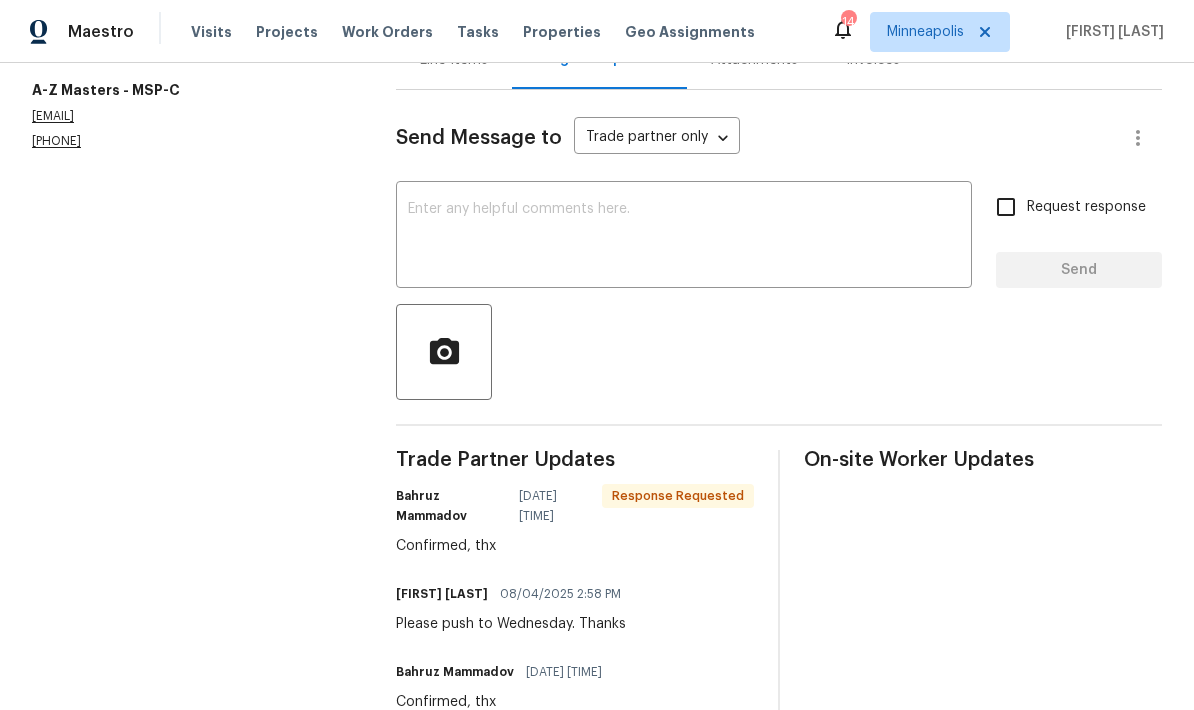 scroll, scrollTop: 245, scrollLeft: 0, axis: vertical 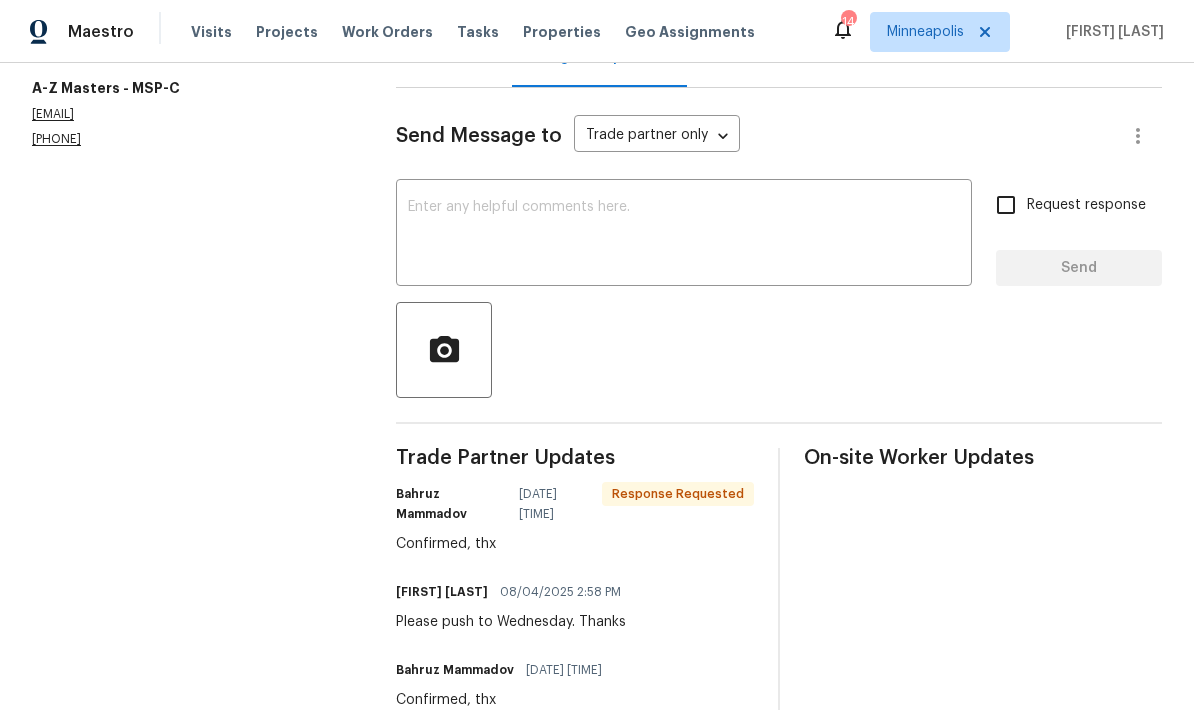 click at bounding box center (684, 235) 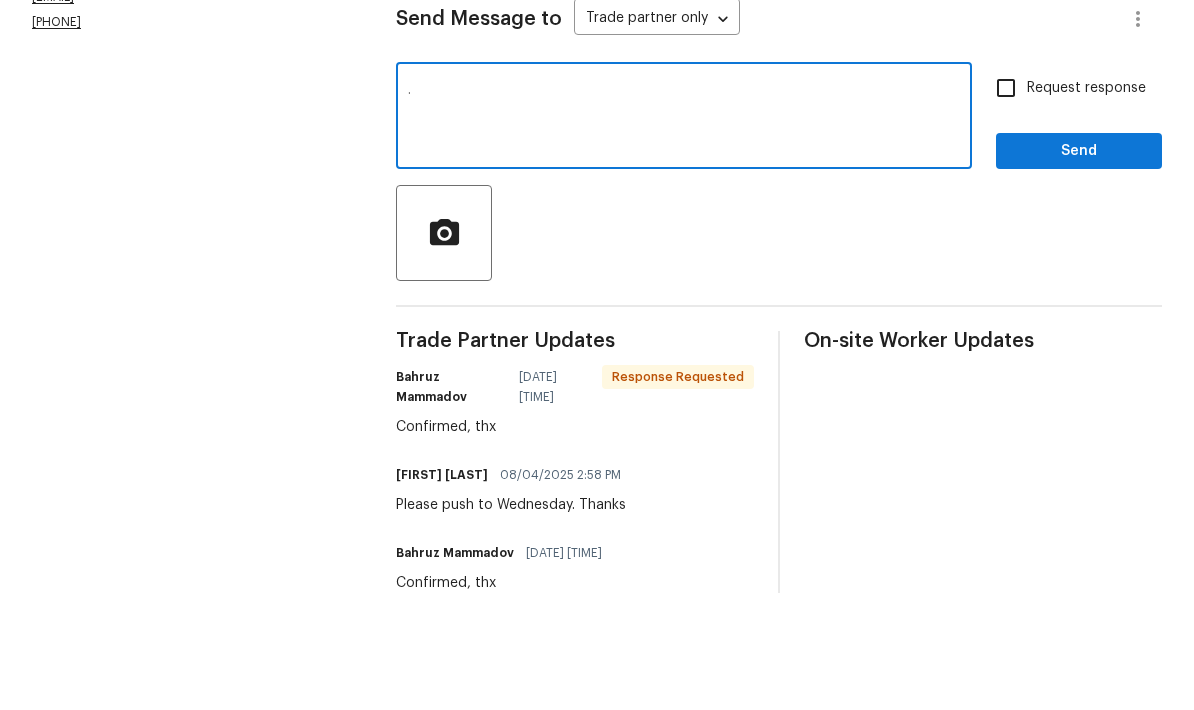 type on "." 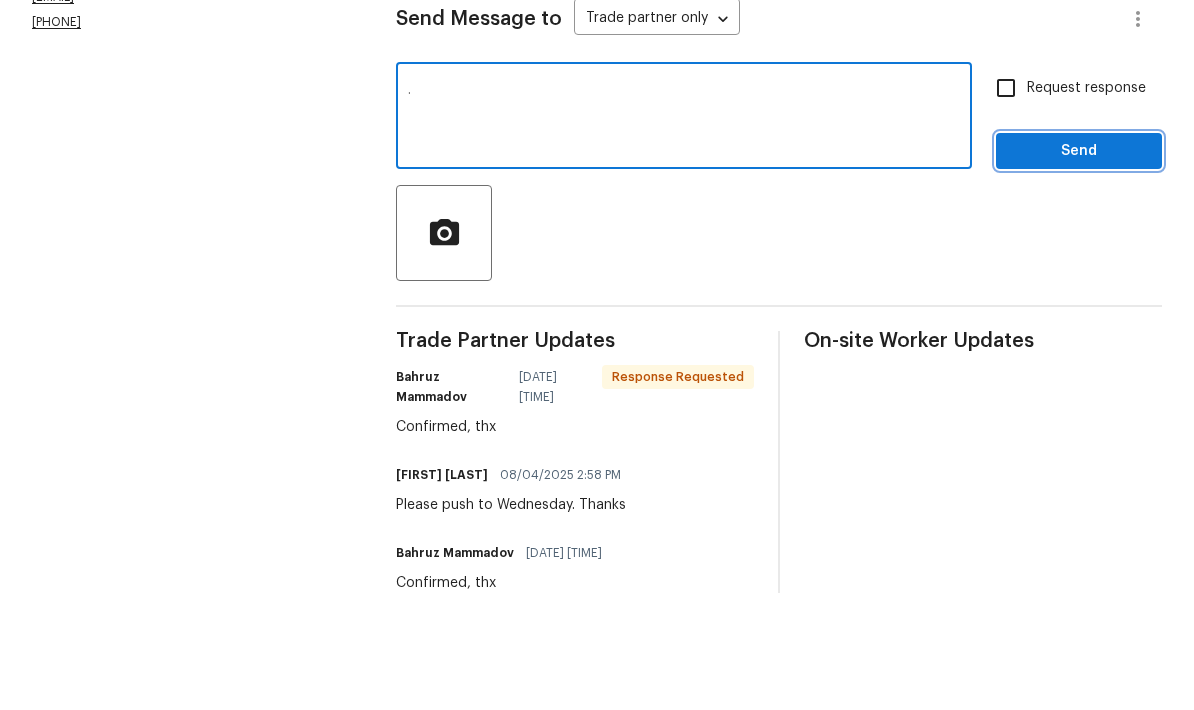 click on "Send" at bounding box center [1079, 268] 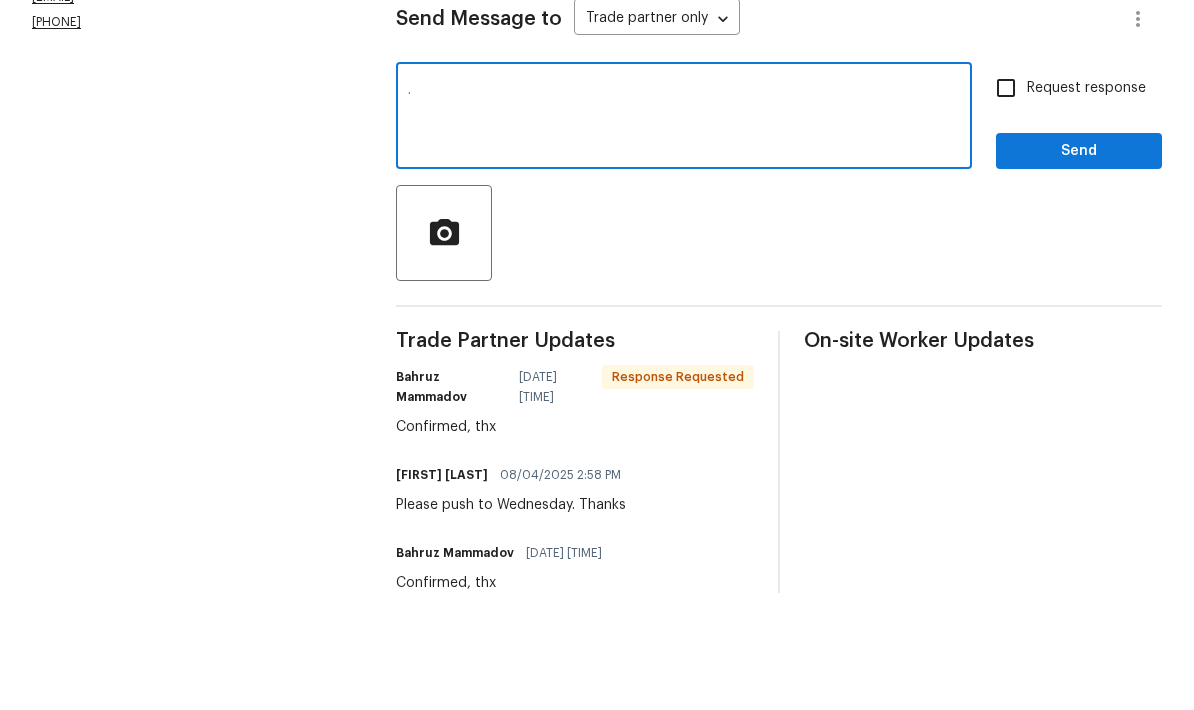 scroll, scrollTop: 52, scrollLeft: 0, axis: vertical 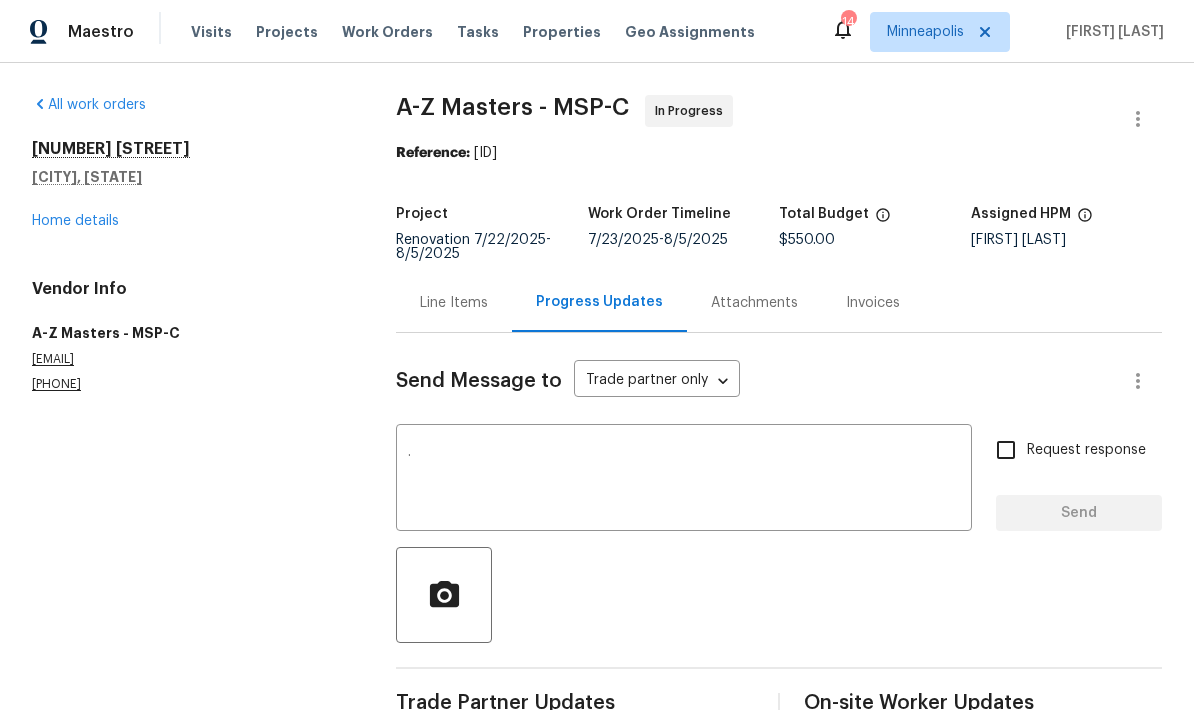 type 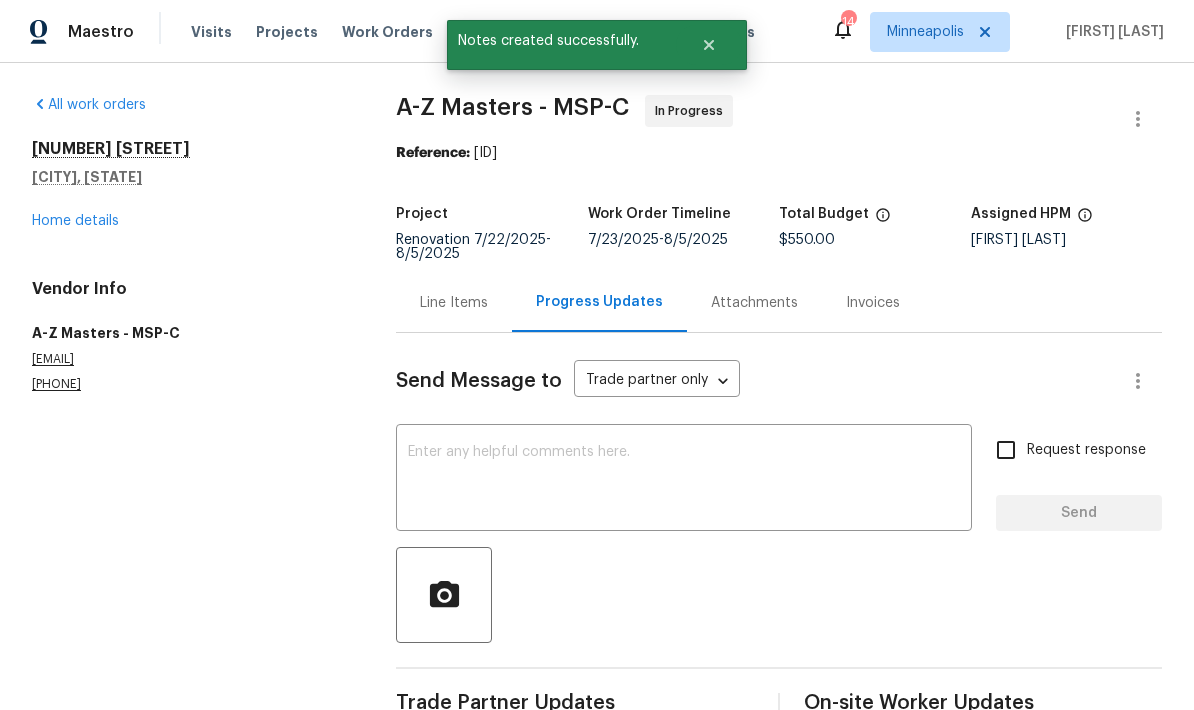 click on "Home details" at bounding box center [75, 221] 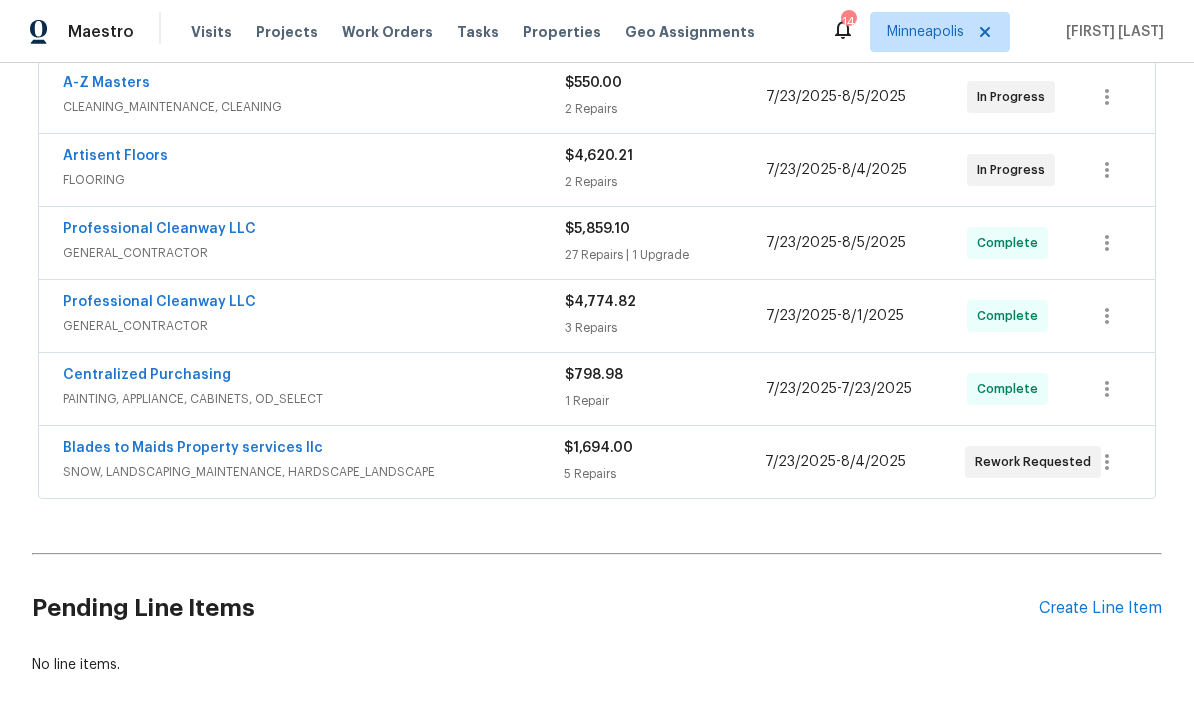 scroll, scrollTop: 406, scrollLeft: 0, axis: vertical 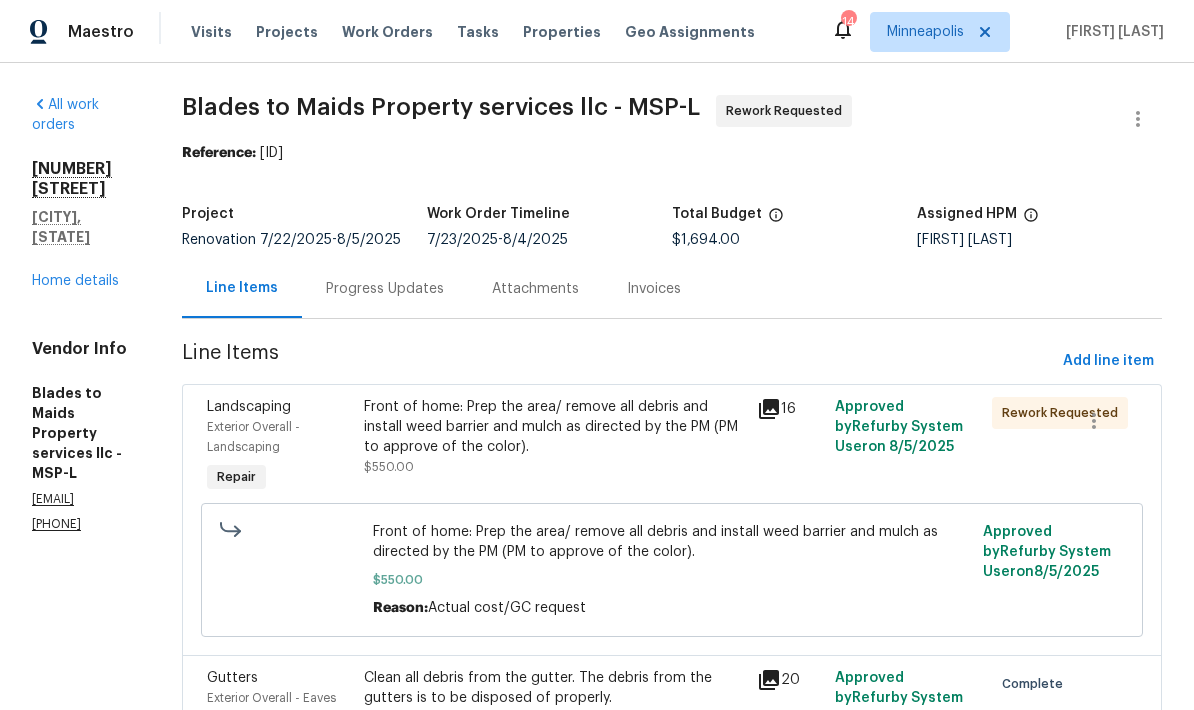 click on "Progress Updates" at bounding box center (385, 289) 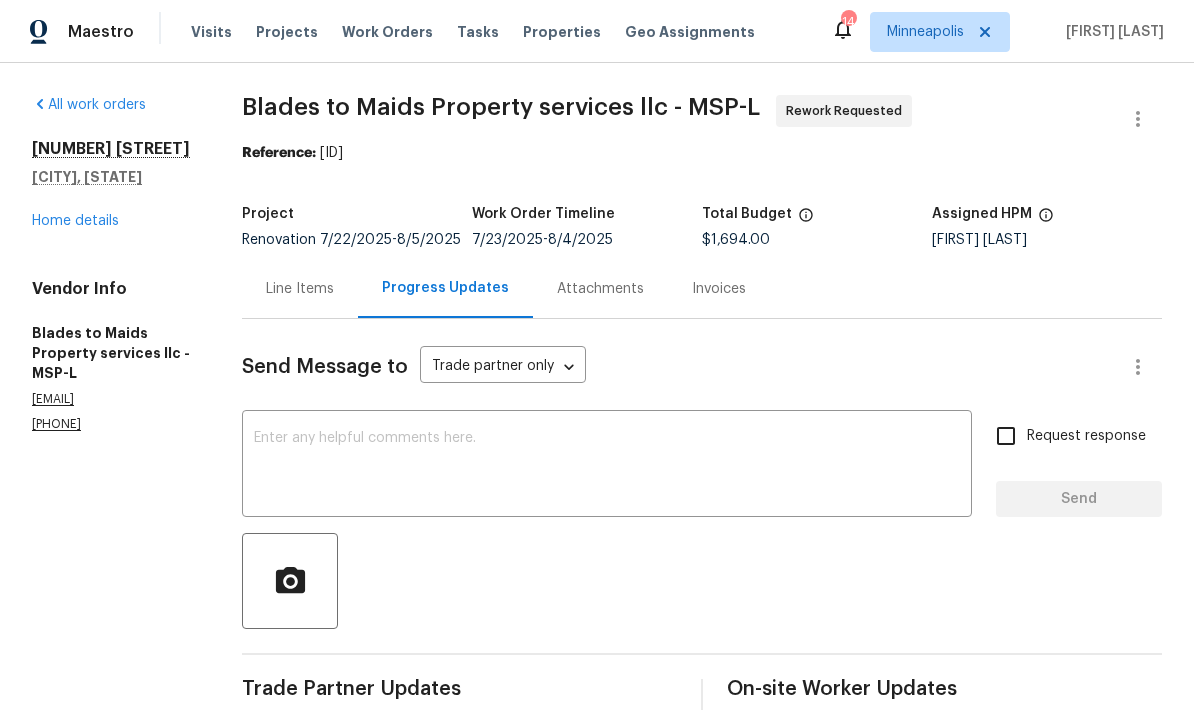 scroll, scrollTop: 0, scrollLeft: 0, axis: both 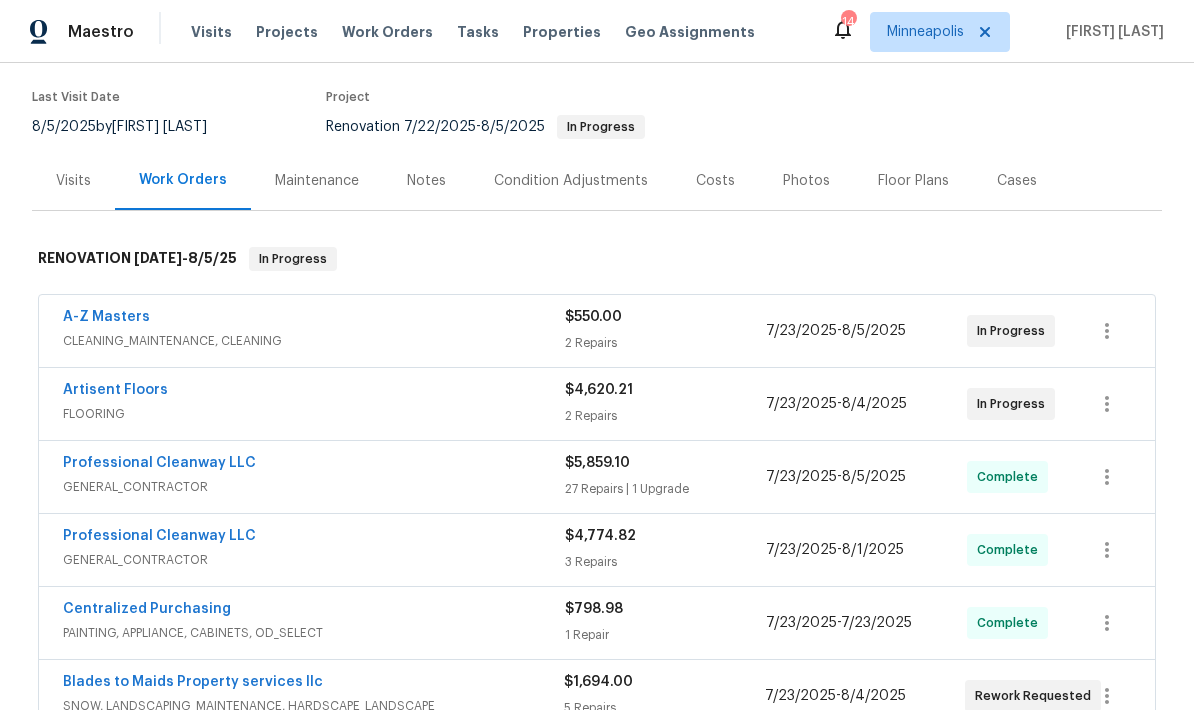 click on "Notes" at bounding box center [426, 181] 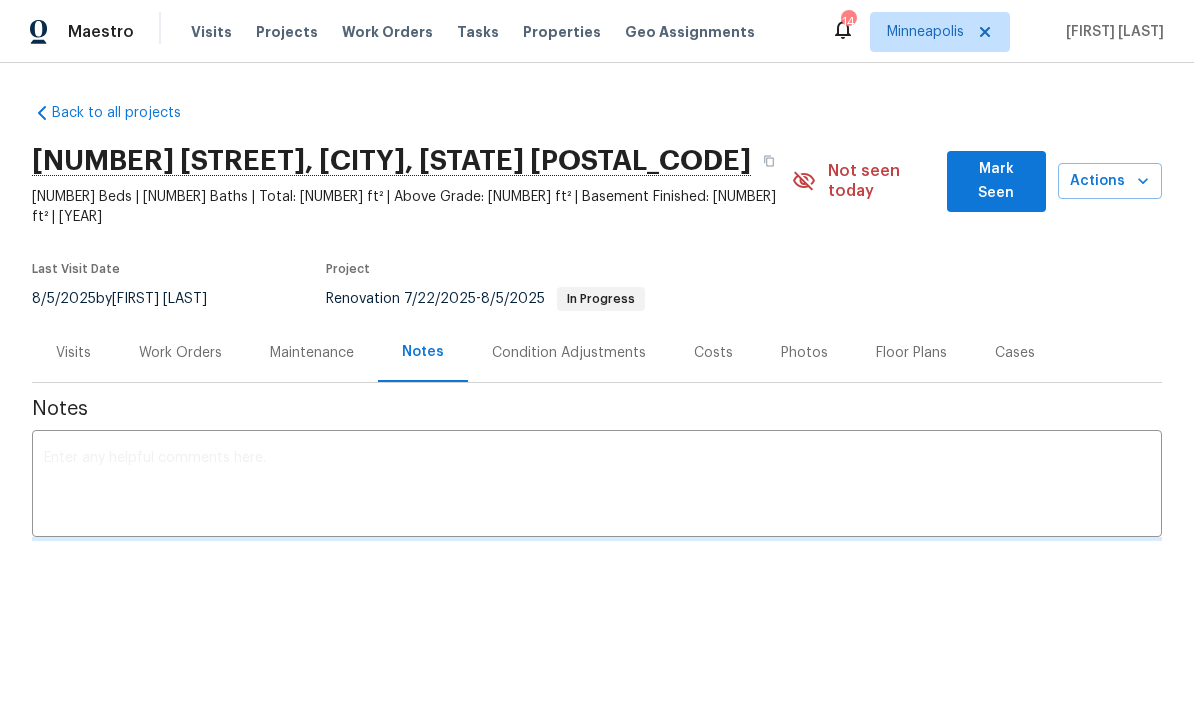 scroll, scrollTop: 0, scrollLeft: 0, axis: both 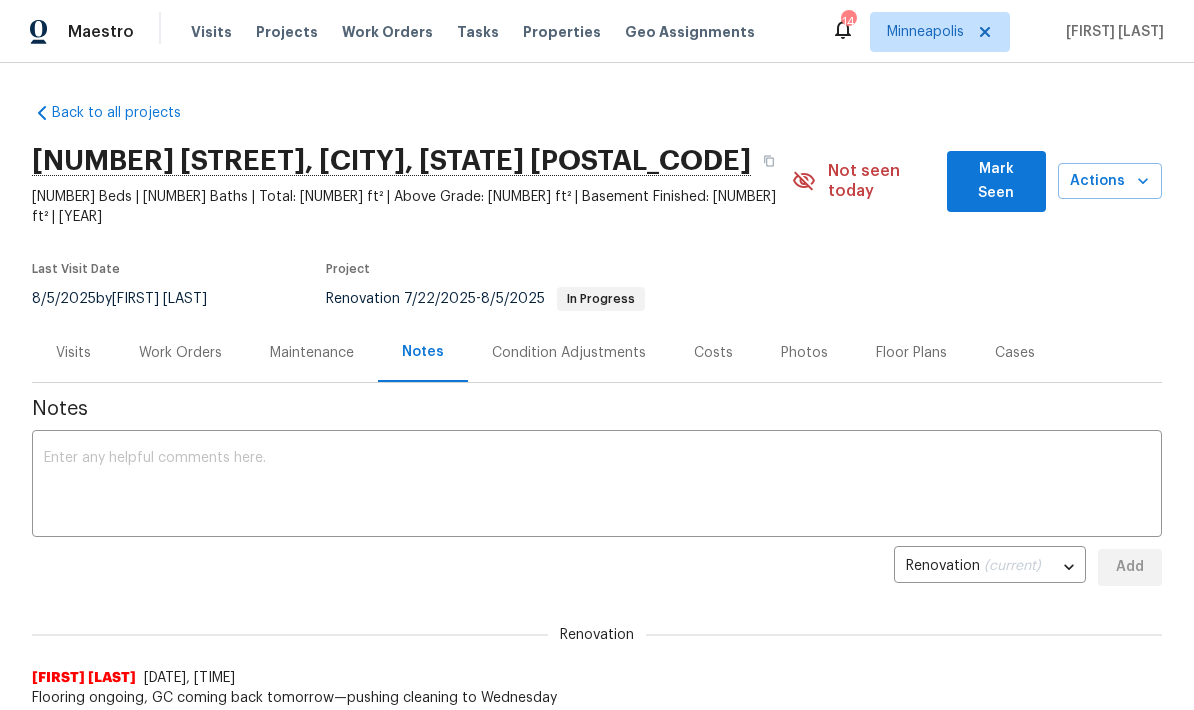 click at bounding box center [597, 486] 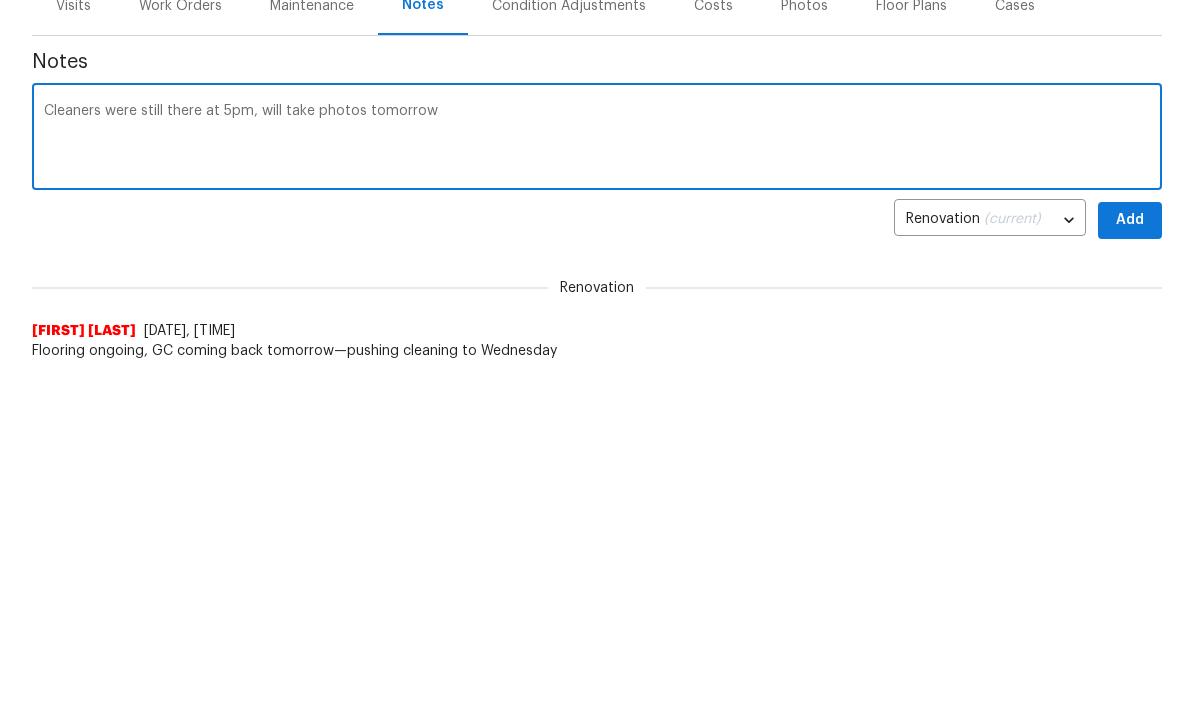type on "Cleaners were still there at 5pm, will take photos tomorrow" 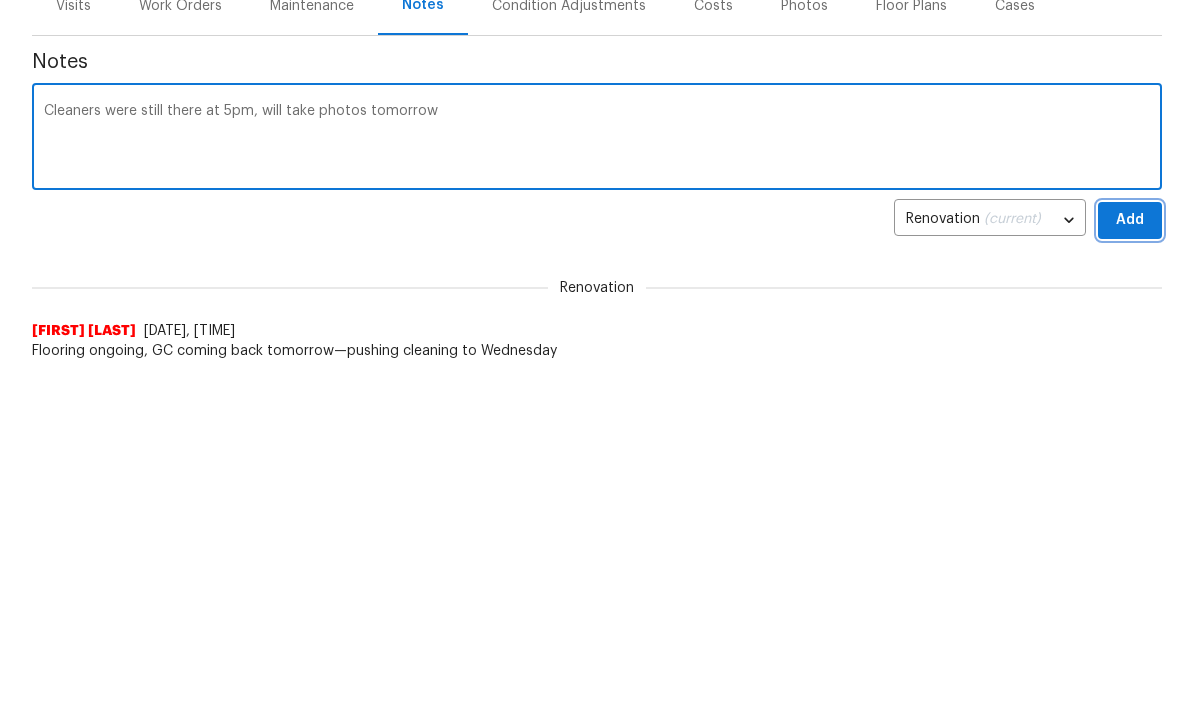click on "Add" at bounding box center [1130, 567] 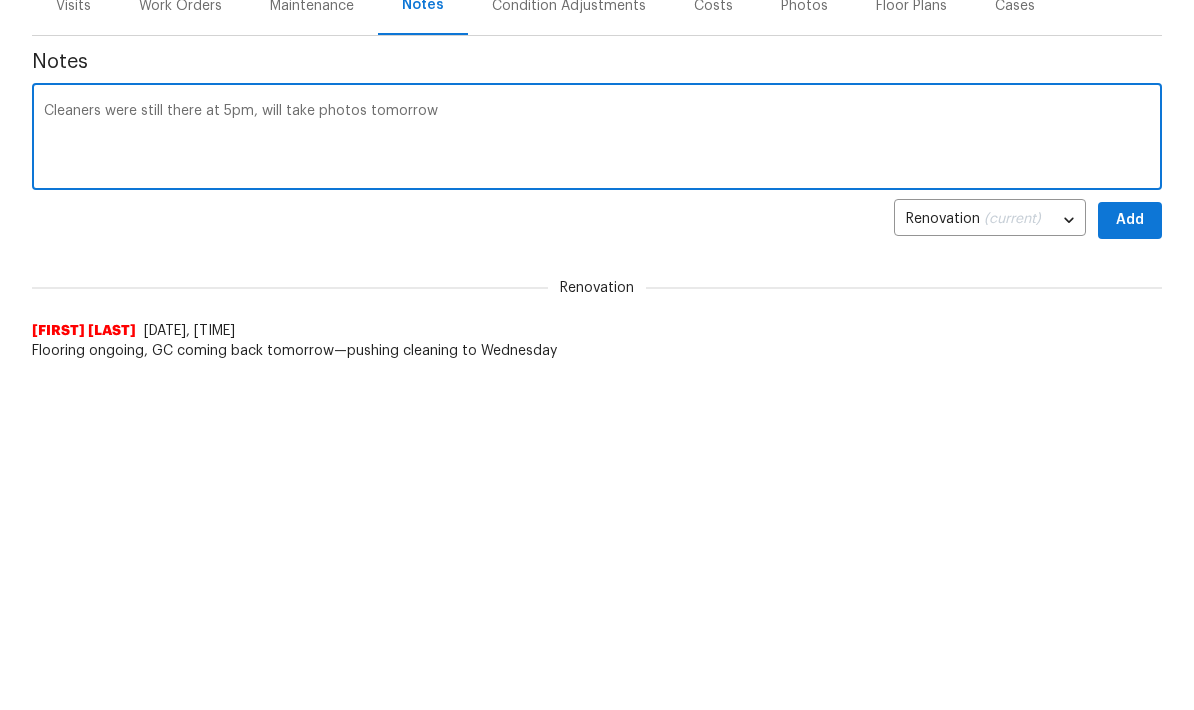 scroll, scrollTop: 347, scrollLeft: 0, axis: vertical 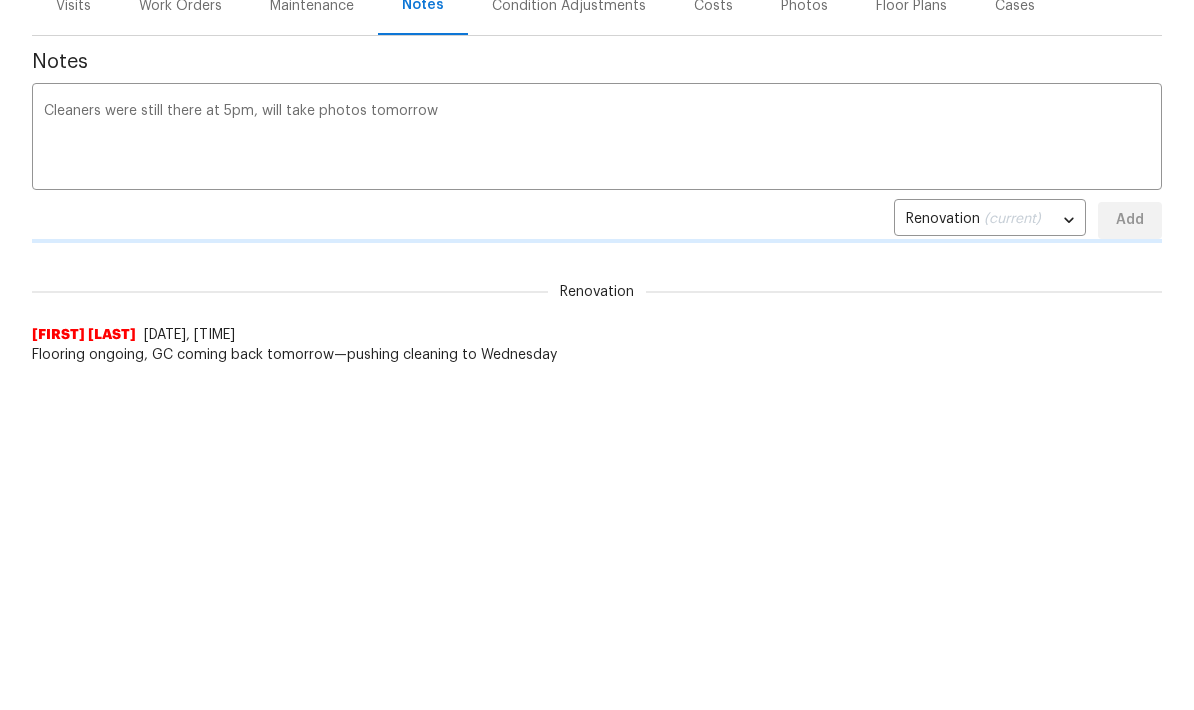 type 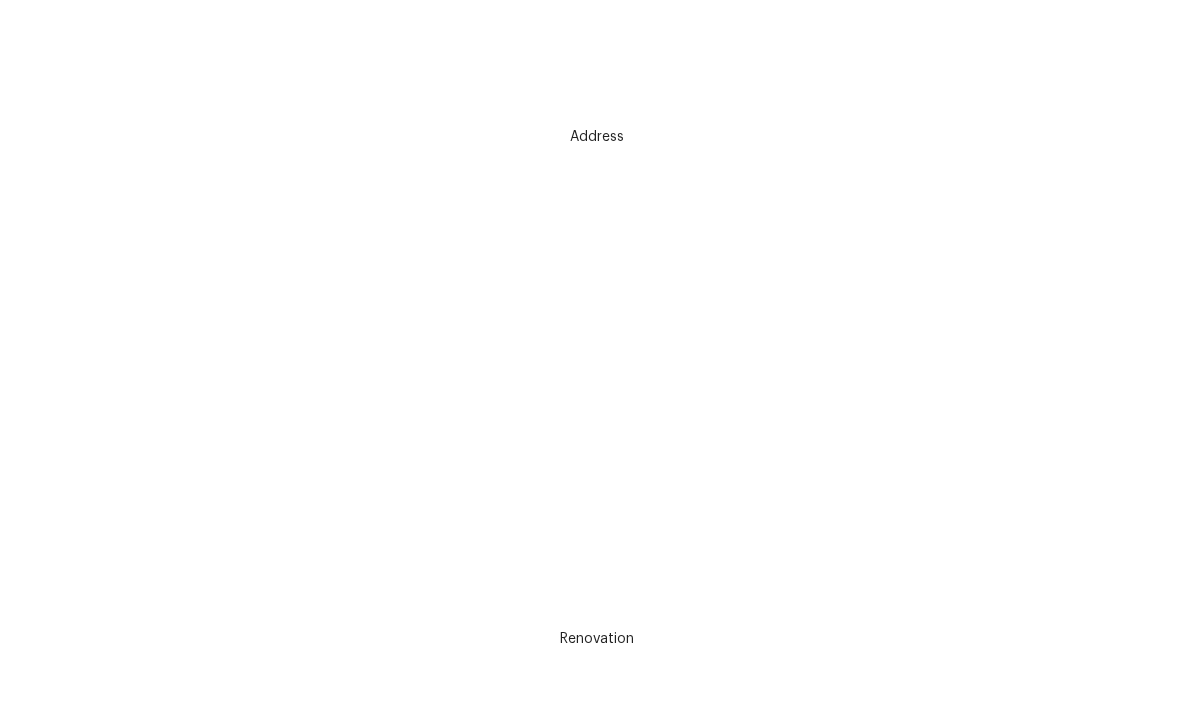 scroll, scrollTop: 1152, scrollLeft: 0, axis: vertical 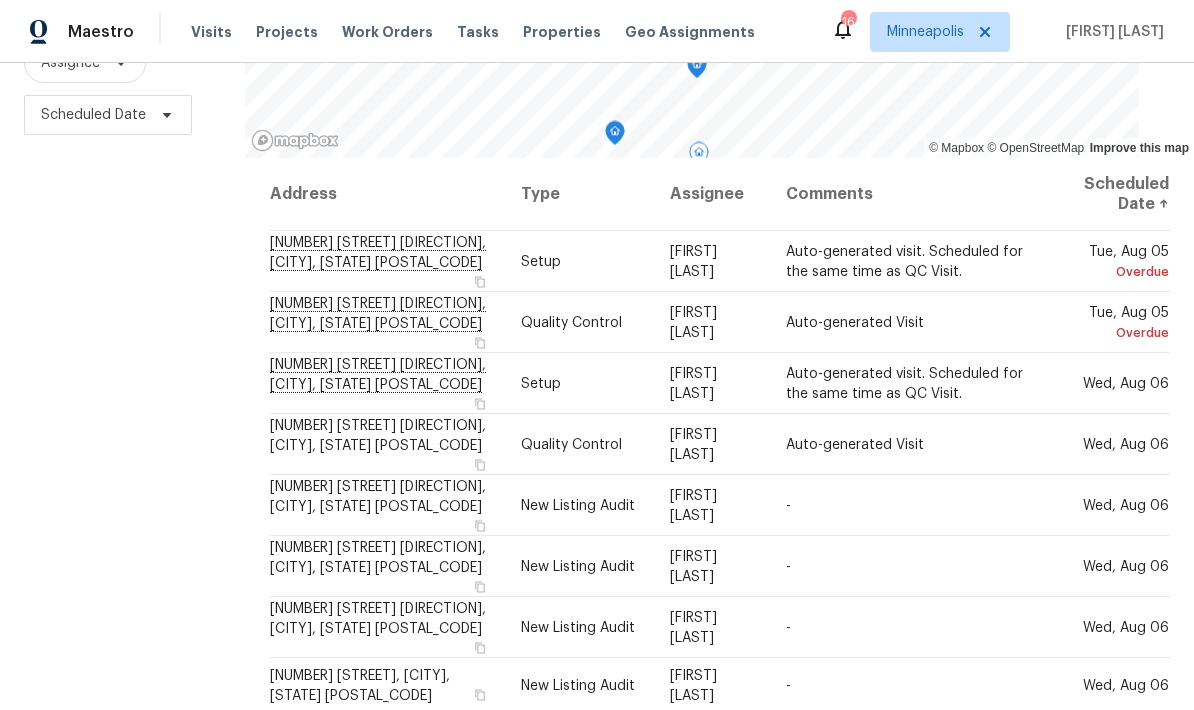 click 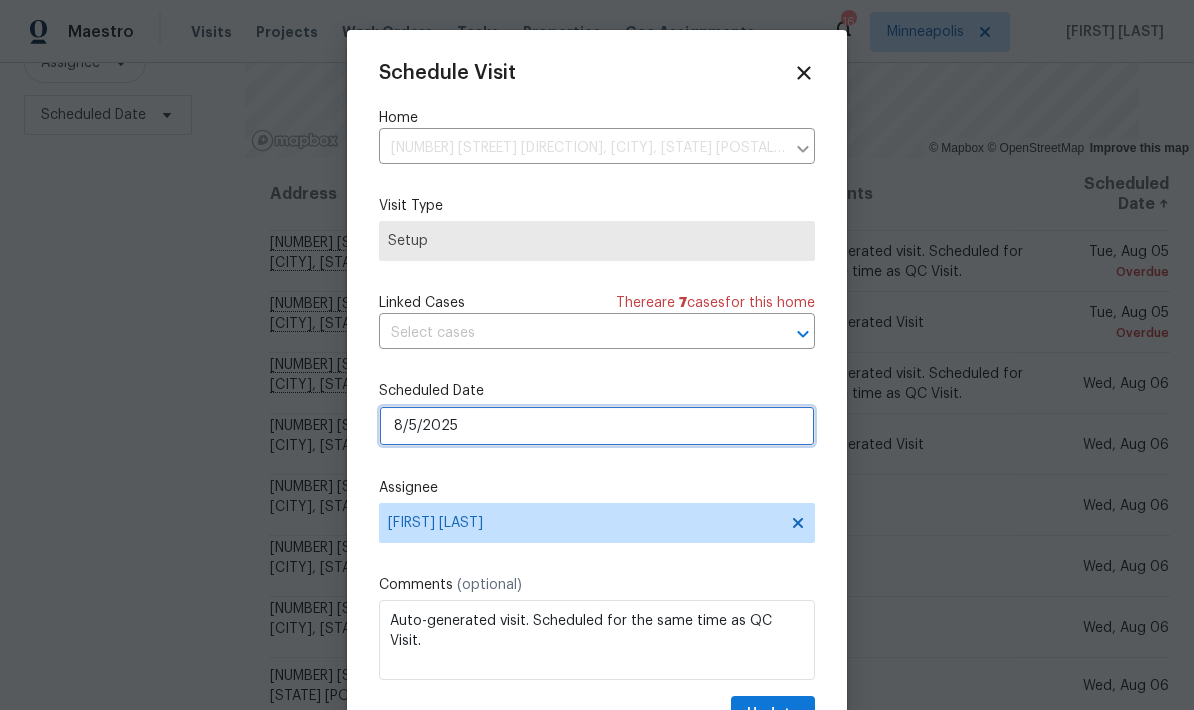 click on "8/5/2025" at bounding box center (597, 426) 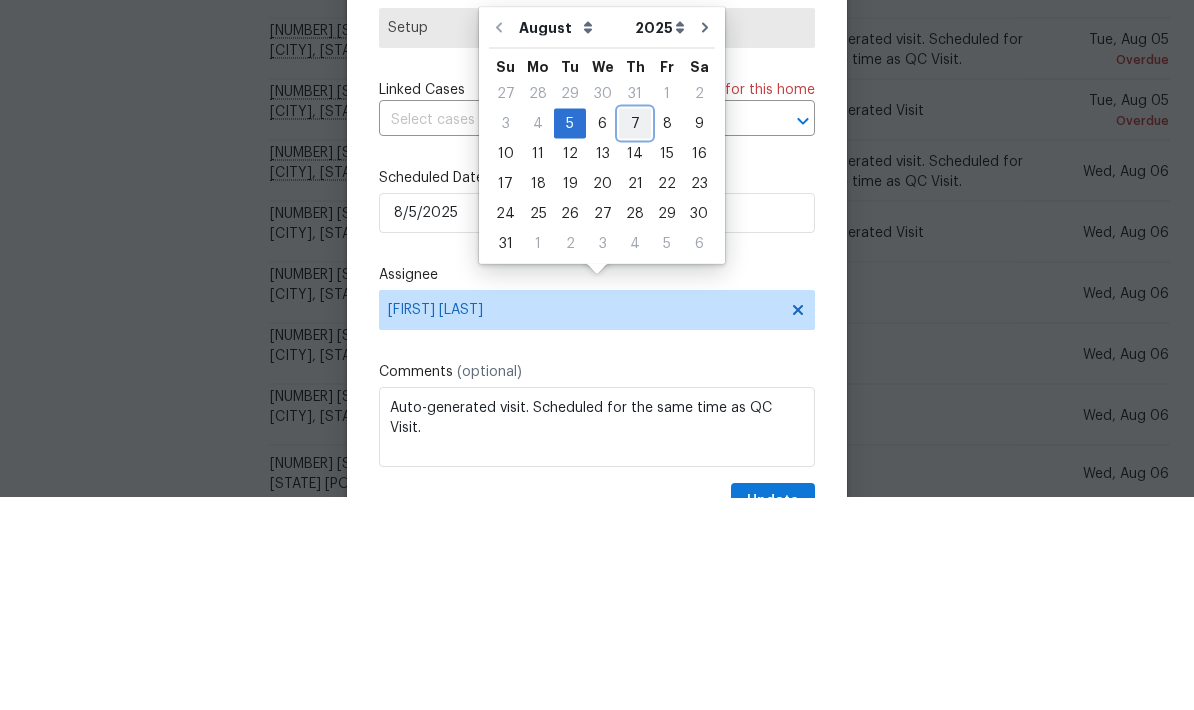 click on "7" at bounding box center [635, 336] 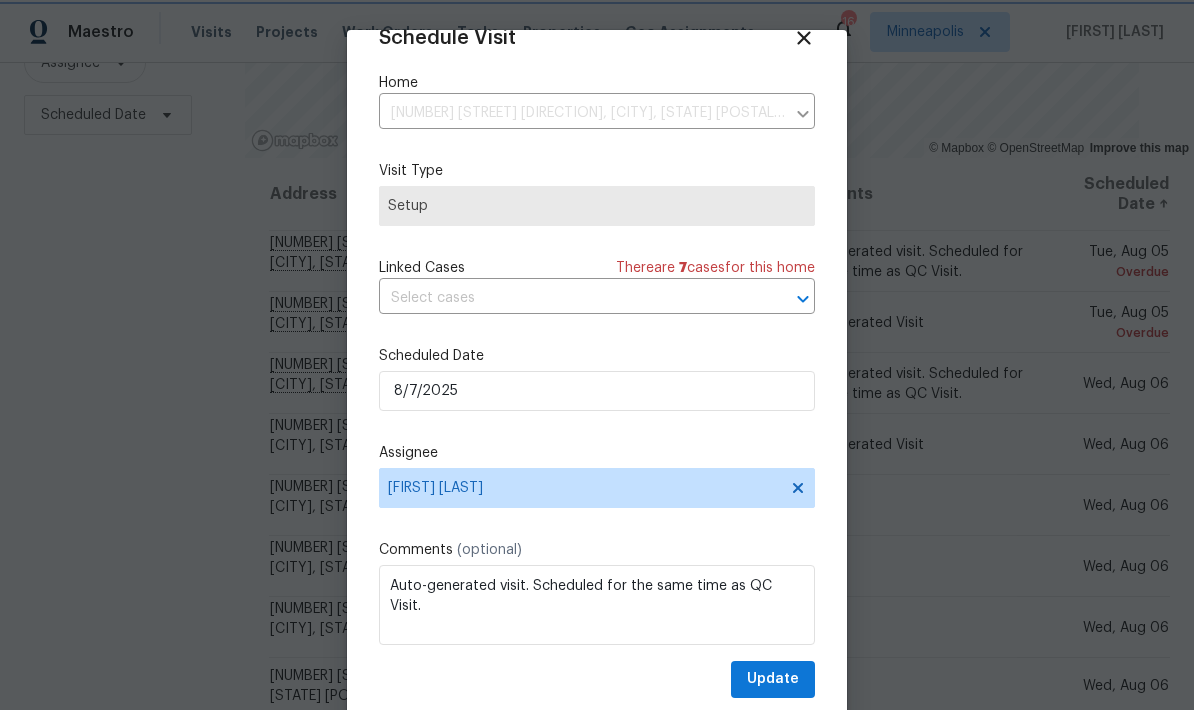 scroll, scrollTop: 39, scrollLeft: 0, axis: vertical 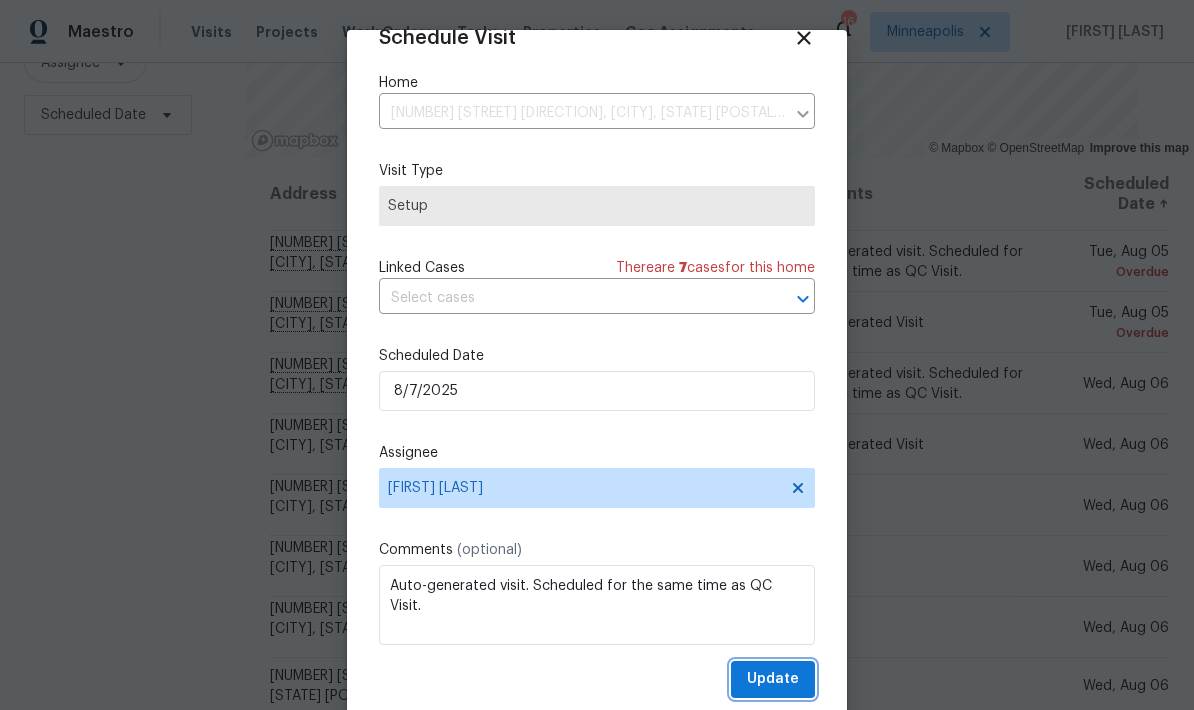 click on "Update" at bounding box center [773, 679] 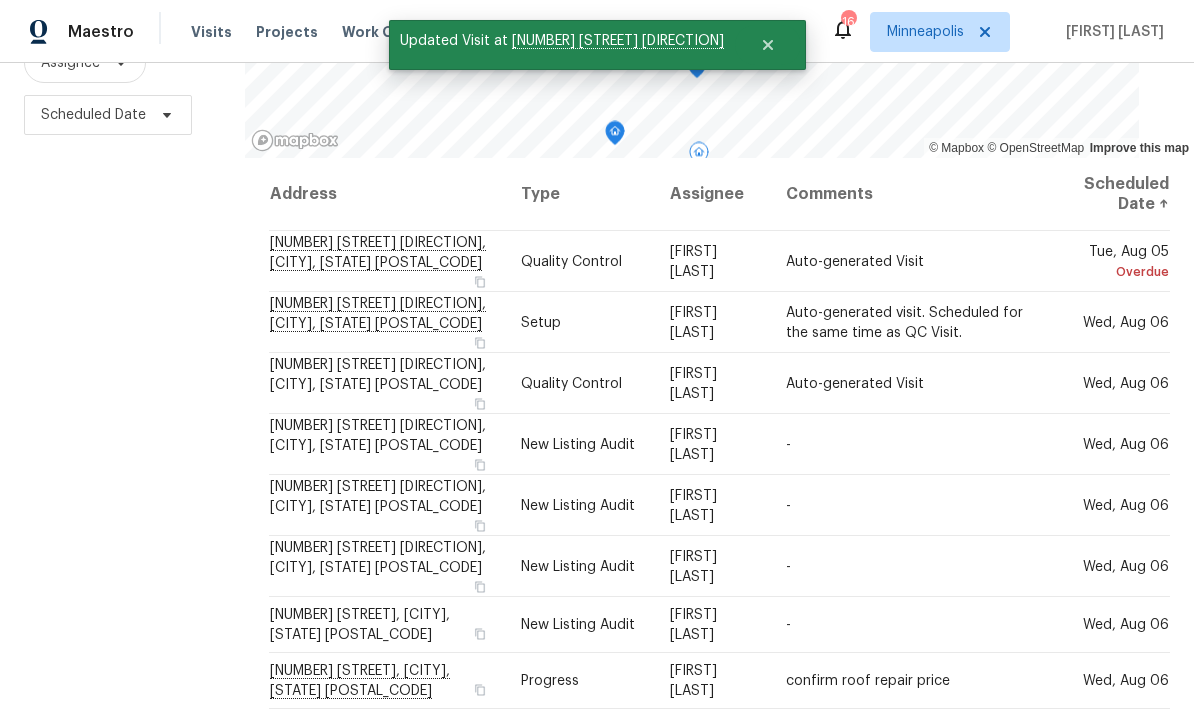 click at bounding box center (0, 0) 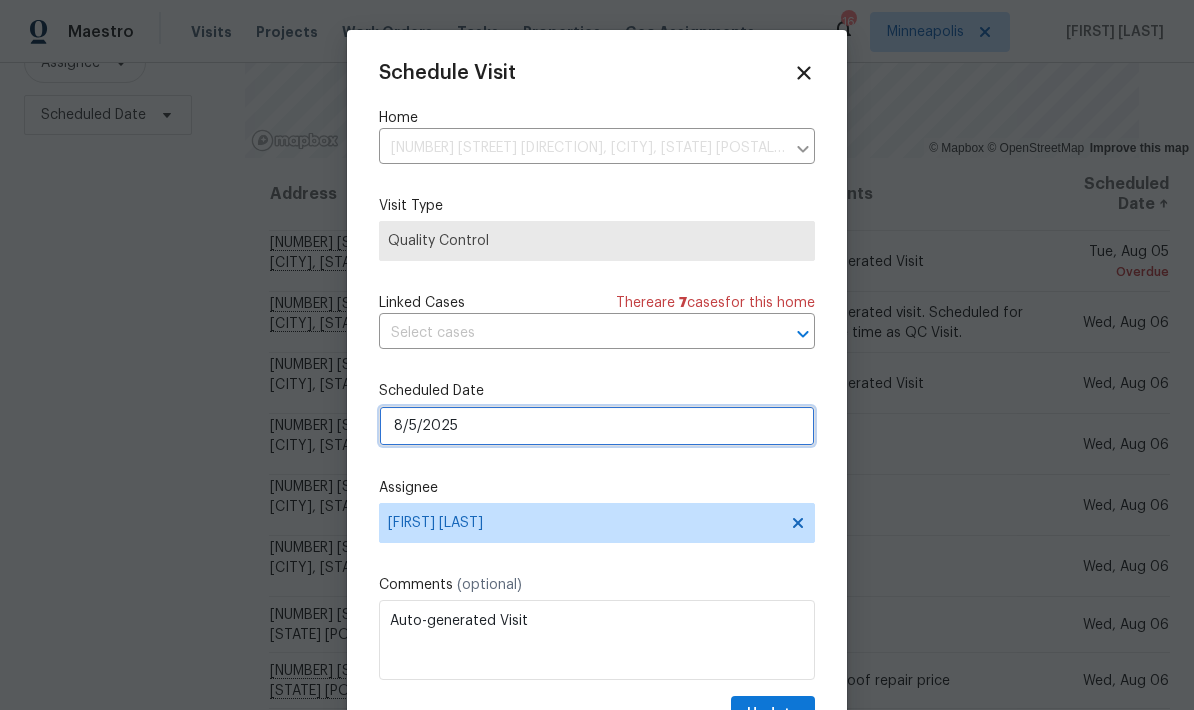 click on "8/5/2025" at bounding box center [597, 426] 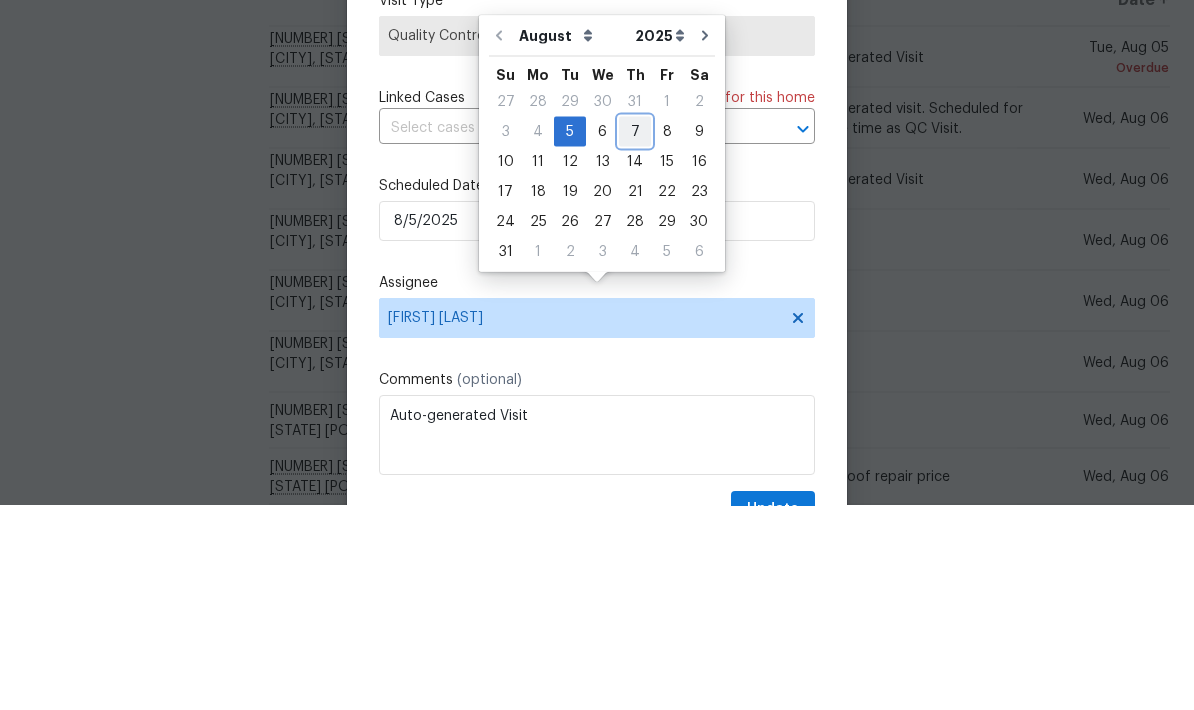 click on "7" at bounding box center [635, 336] 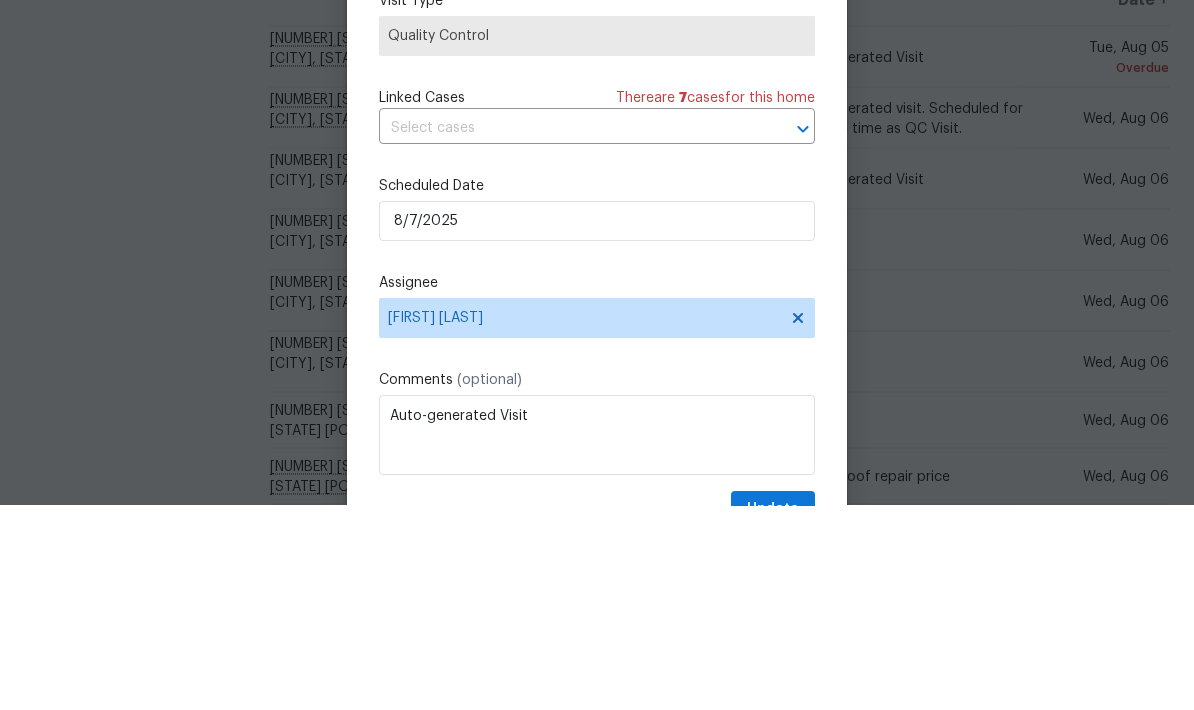 type on "8/7/2025" 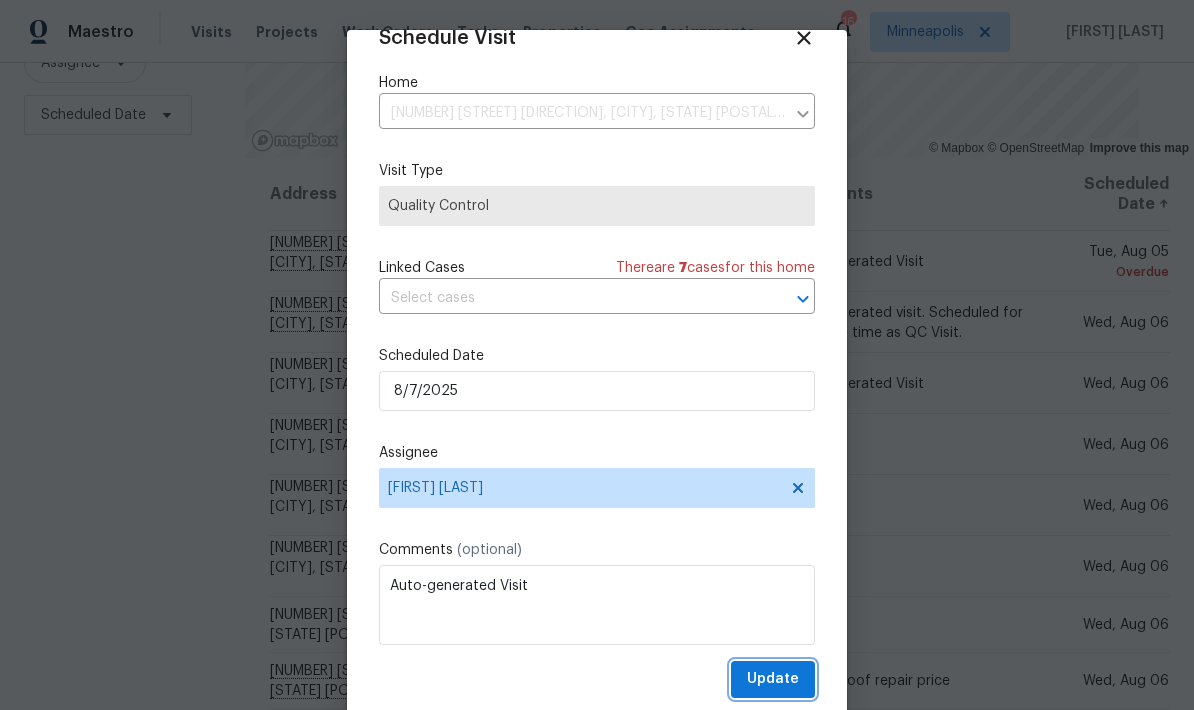 click on "Update" at bounding box center (773, 679) 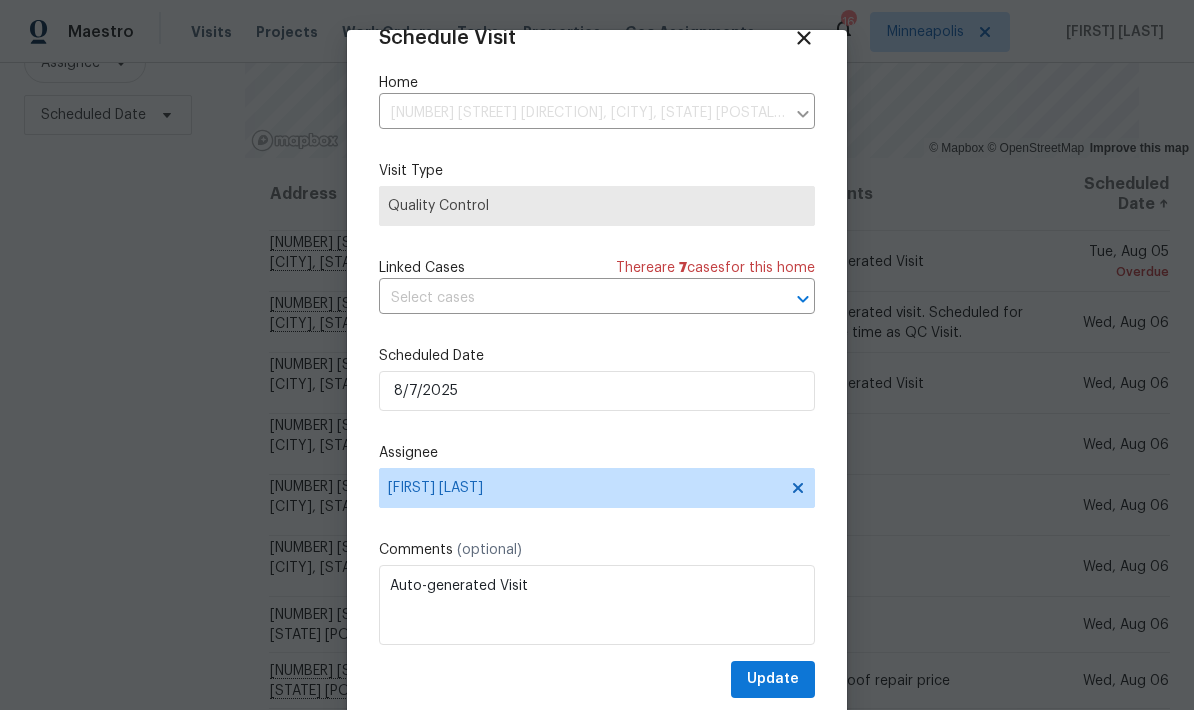 scroll, scrollTop: 39, scrollLeft: 0, axis: vertical 